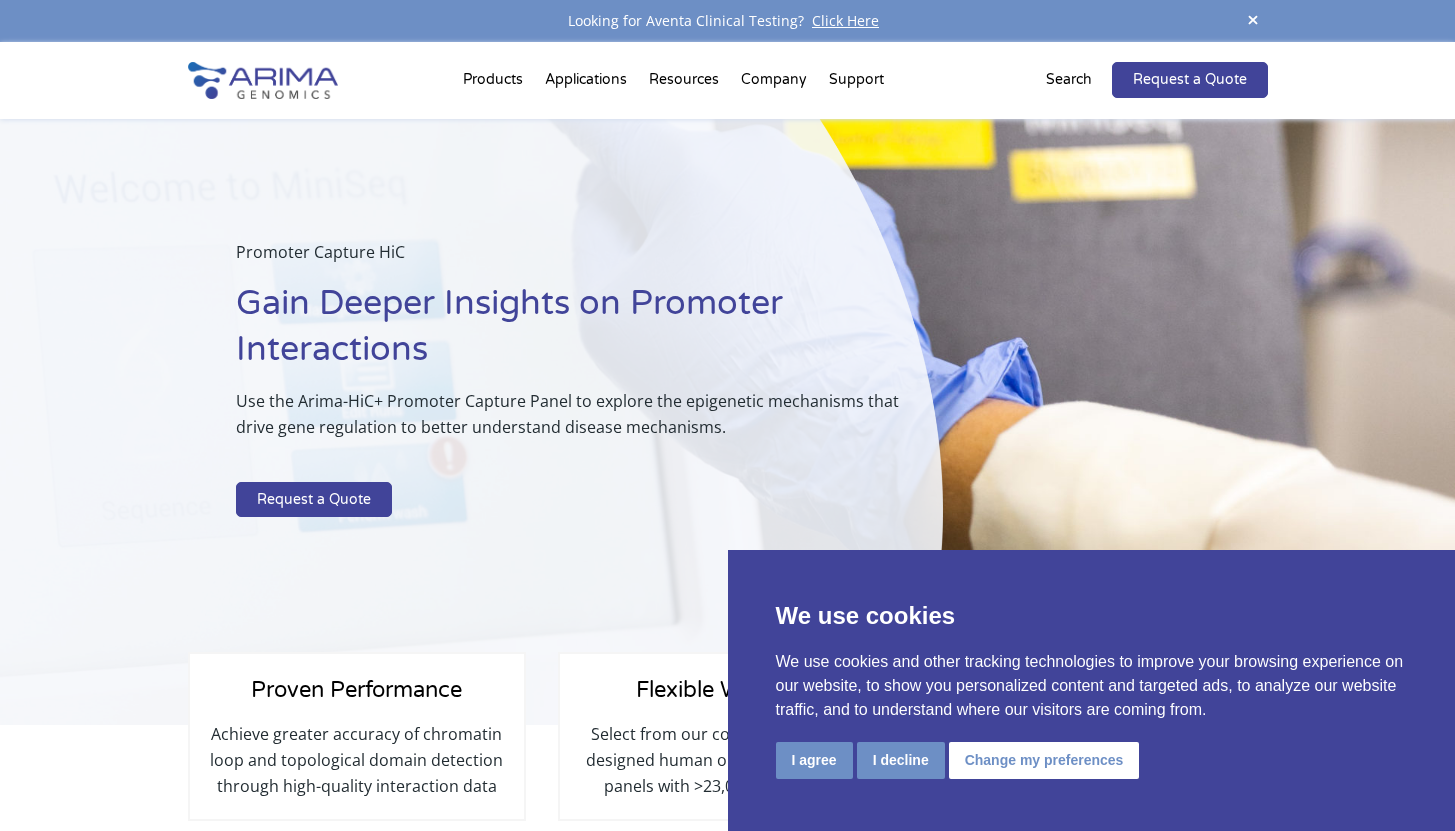 scroll, scrollTop: 0, scrollLeft: 0, axis: both 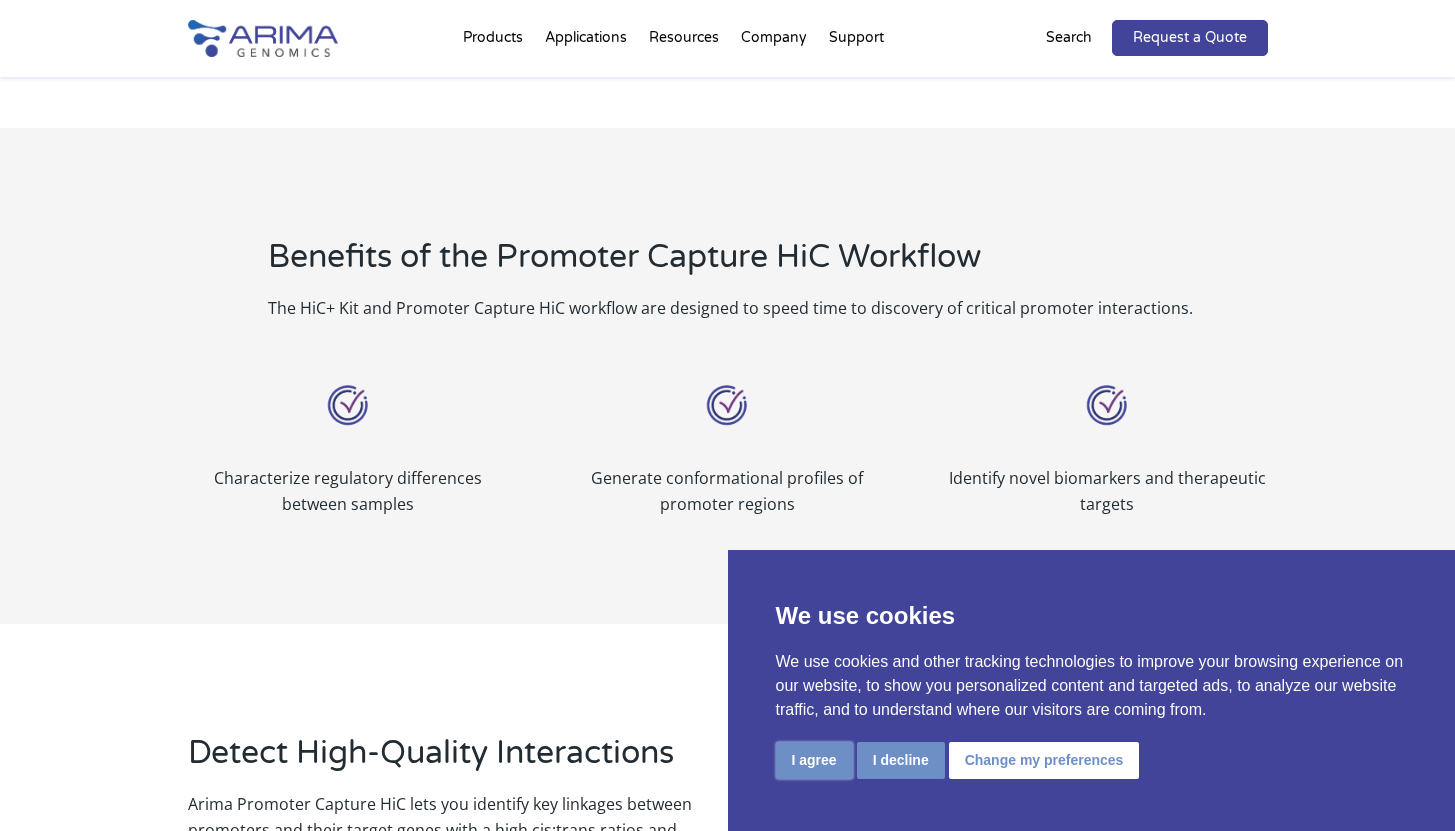 click on "I agree" at bounding box center [814, 760] 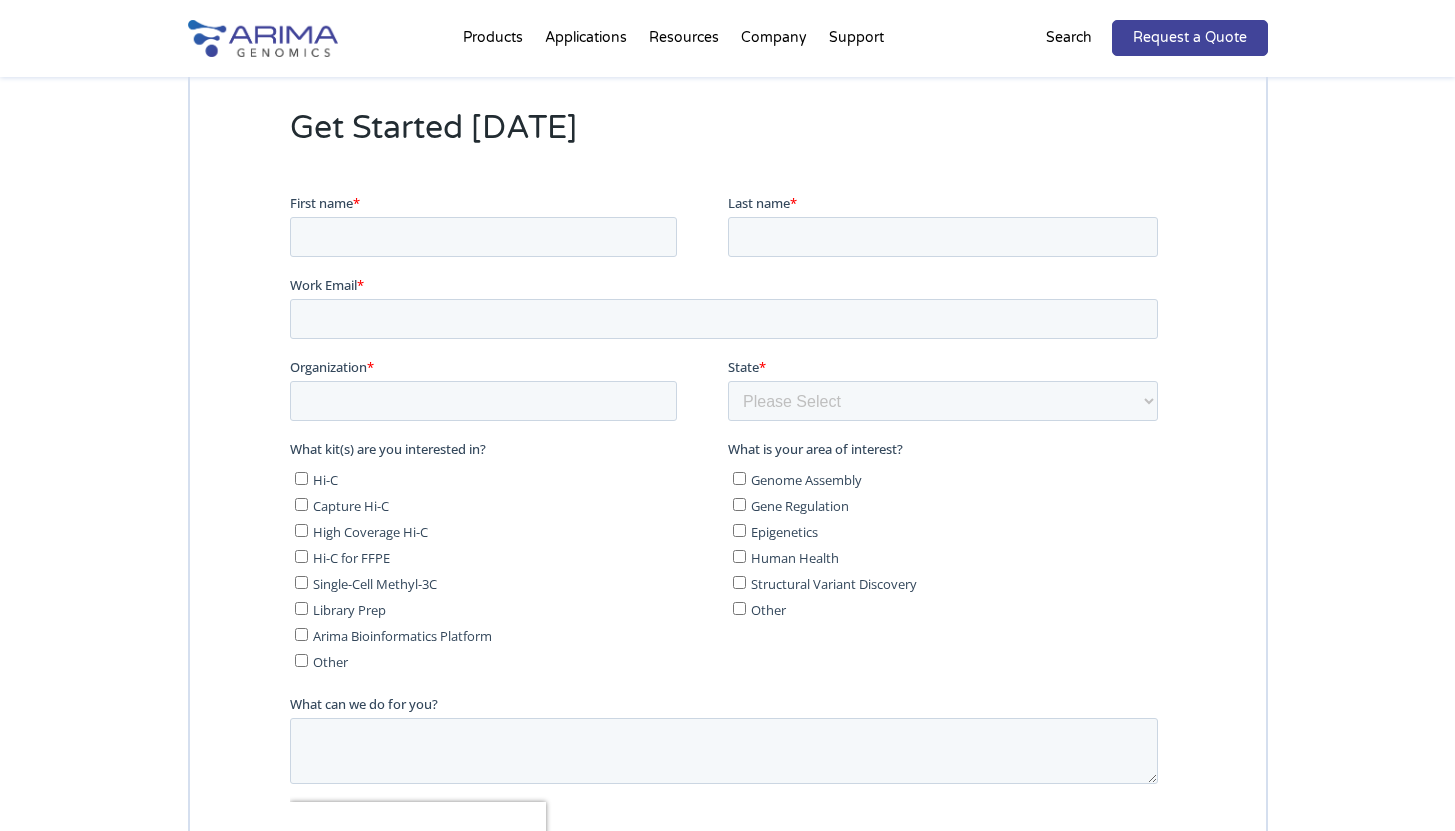 scroll, scrollTop: 4806, scrollLeft: 0, axis: vertical 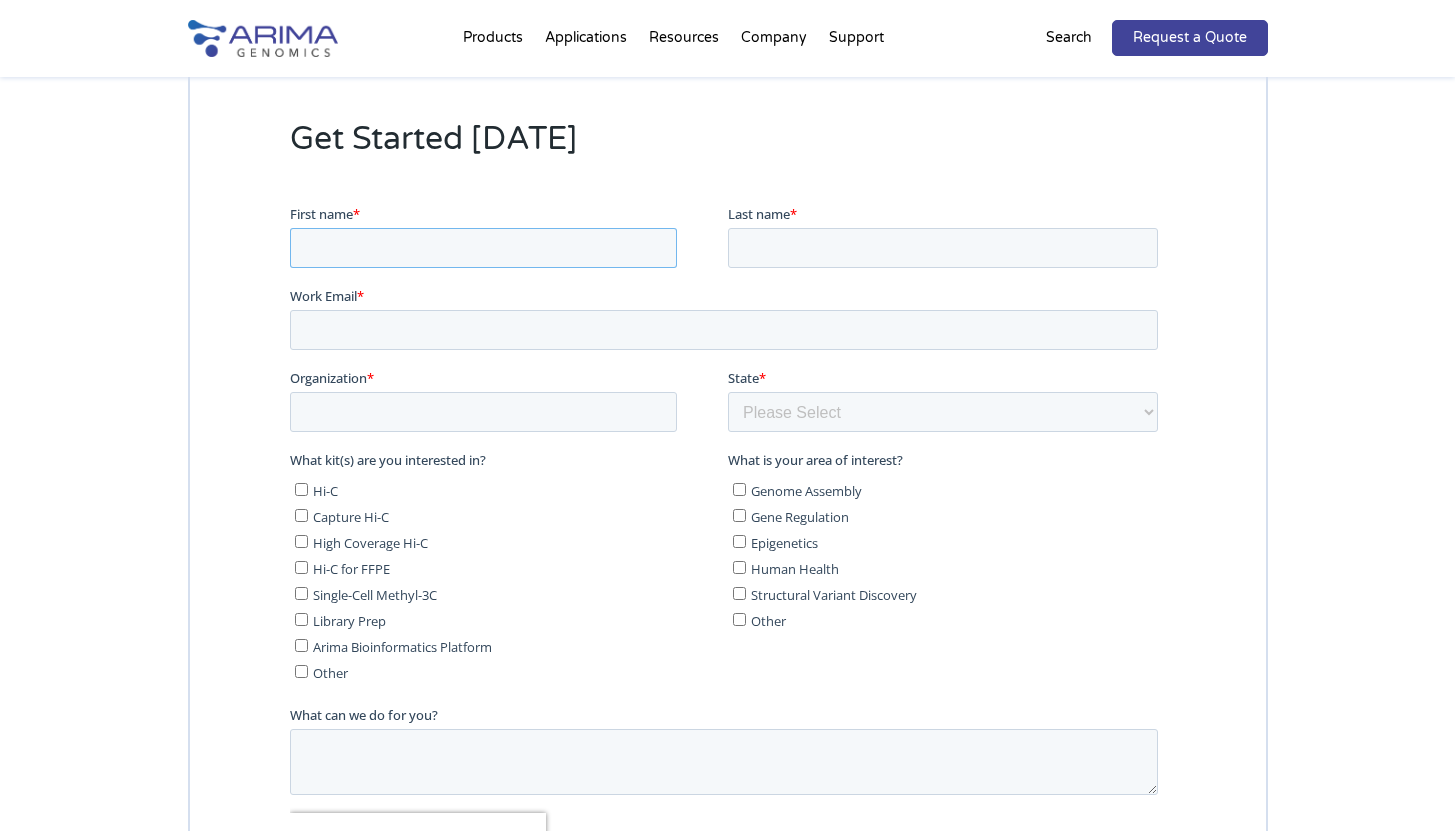 click on "First name *" at bounding box center (482, 248) 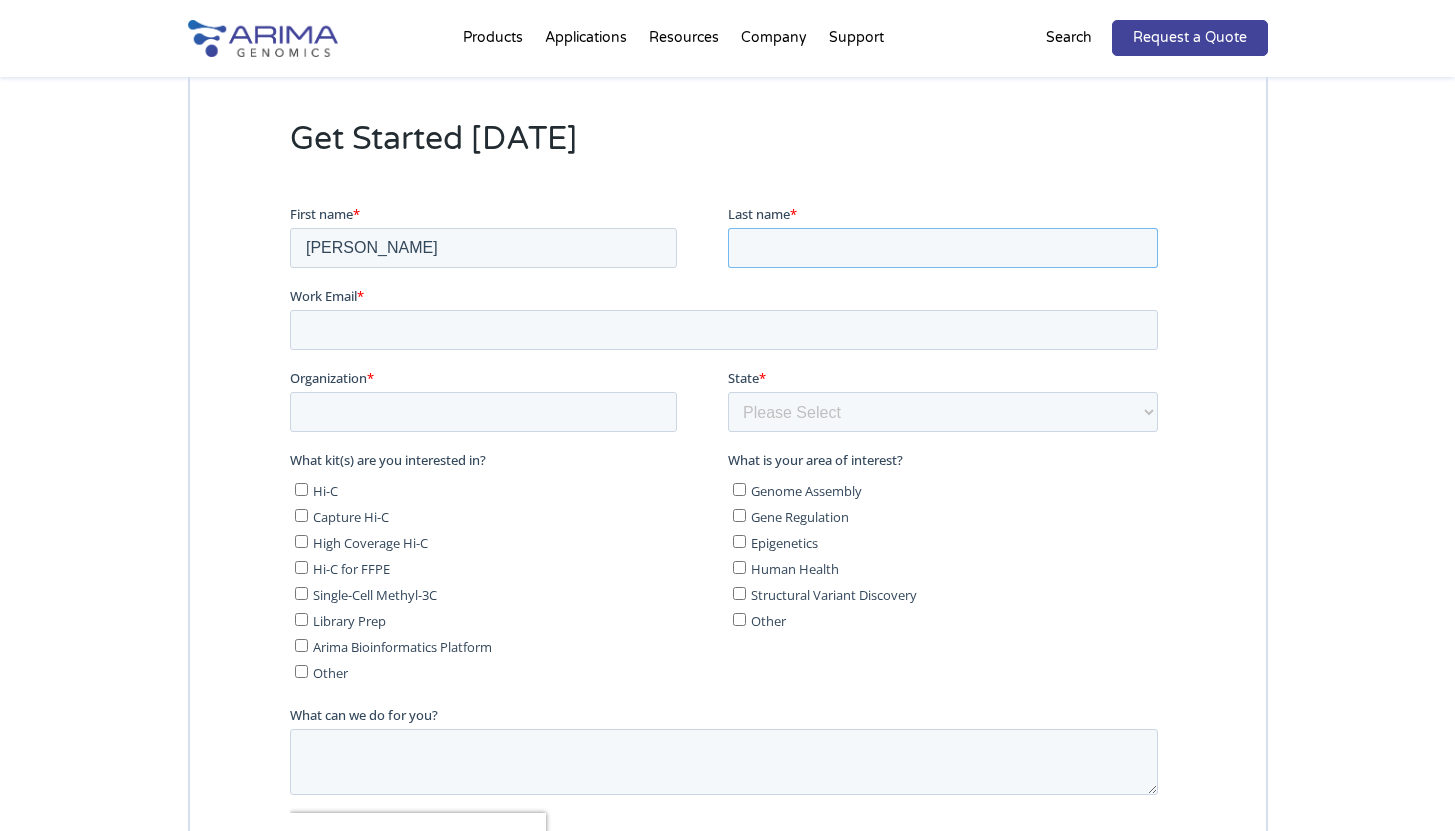 type on "[PERSON_NAME]" 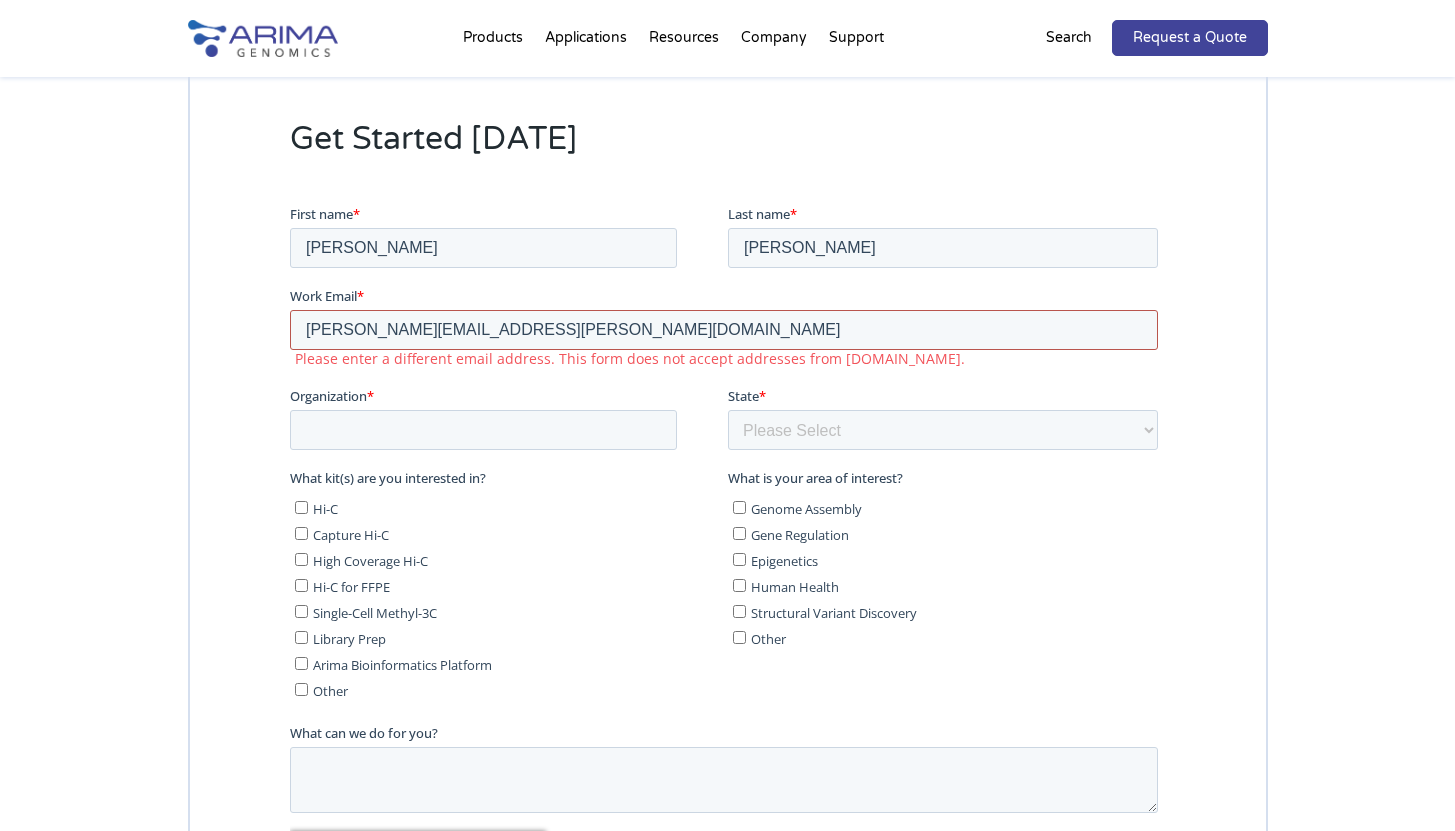 click on "Work Email * [PERSON_NAME][EMAIL_ADDRESS][PERSON_NAME][DOMAIN_NAME] Please enter a different email address. This form does not accept addresses from [DOMAIN_NAME]." at bounding box center [727, 327] 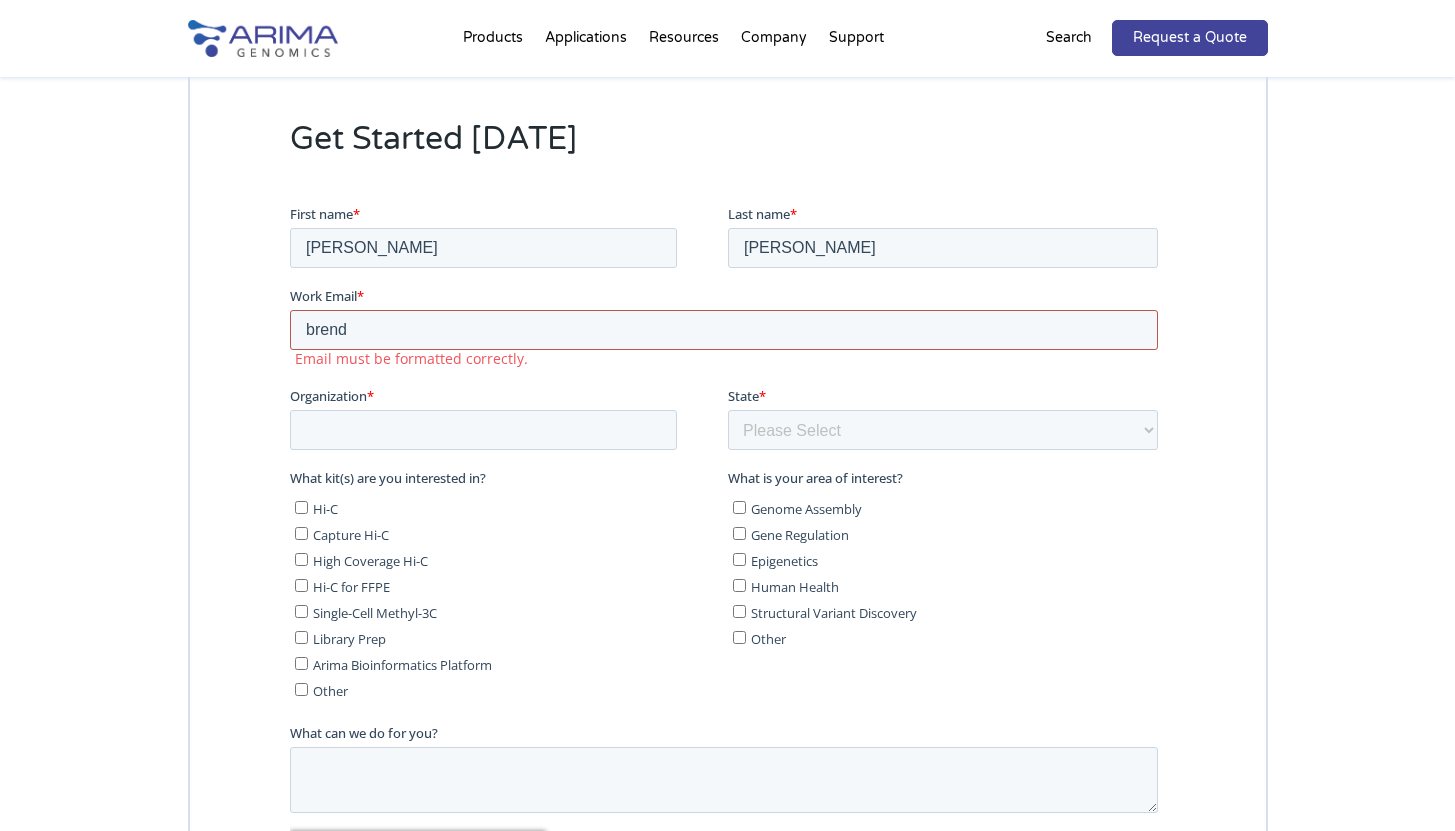 type on "[PERSON_NAME][EMAIL_ADDRESS][PERSON_NAME][DOMAIN_NAME]" 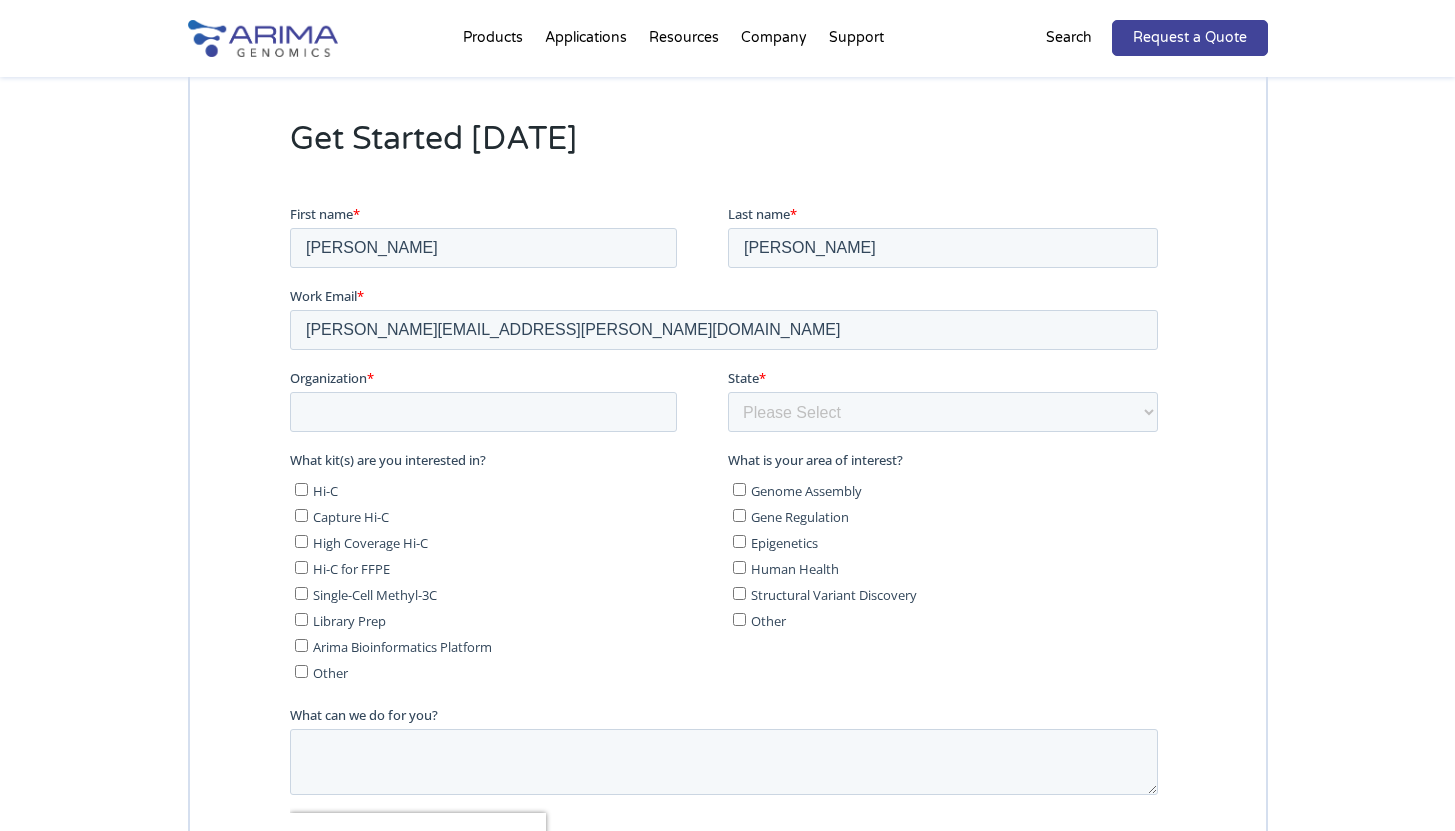 click on "Organization * State * Please Select Other/Non-US [US_STATE] [US_STATE] [US_STATE] [US_STATE] [US_STATE] [US_STATE] [US_STATE] [US_STATE] [US_STATE] [US_STATE] [US_STATE] [US_STATE] [US_STATE] [US_STATE] [US_STATE] [US_STATE] [US_STATE] [US_STATE] [US_STATE] [US_STATE] [US_STATE] [US_STATE] [US_STATE] [US_STATE] [US_STATE] [US_STATE] [US_STATE] [US_STATE] [US_STATE] [US_STATE] [US_STATE] [US_STATE] [US_STATE] [US_STATE] [US_STATE] [US_STATE] [US_STATE] [US_STATE] [US_STATE] [US_STATE] [US_STATE] [US_STATE] [US_STATE] [US_STATE] [US_STATE] [US_STATE][PERSON_NAME][US_STATE] [US_STATE][PERSON_NAME] [US_STATE] [US_STATE]" at bounding box center [727, 409] 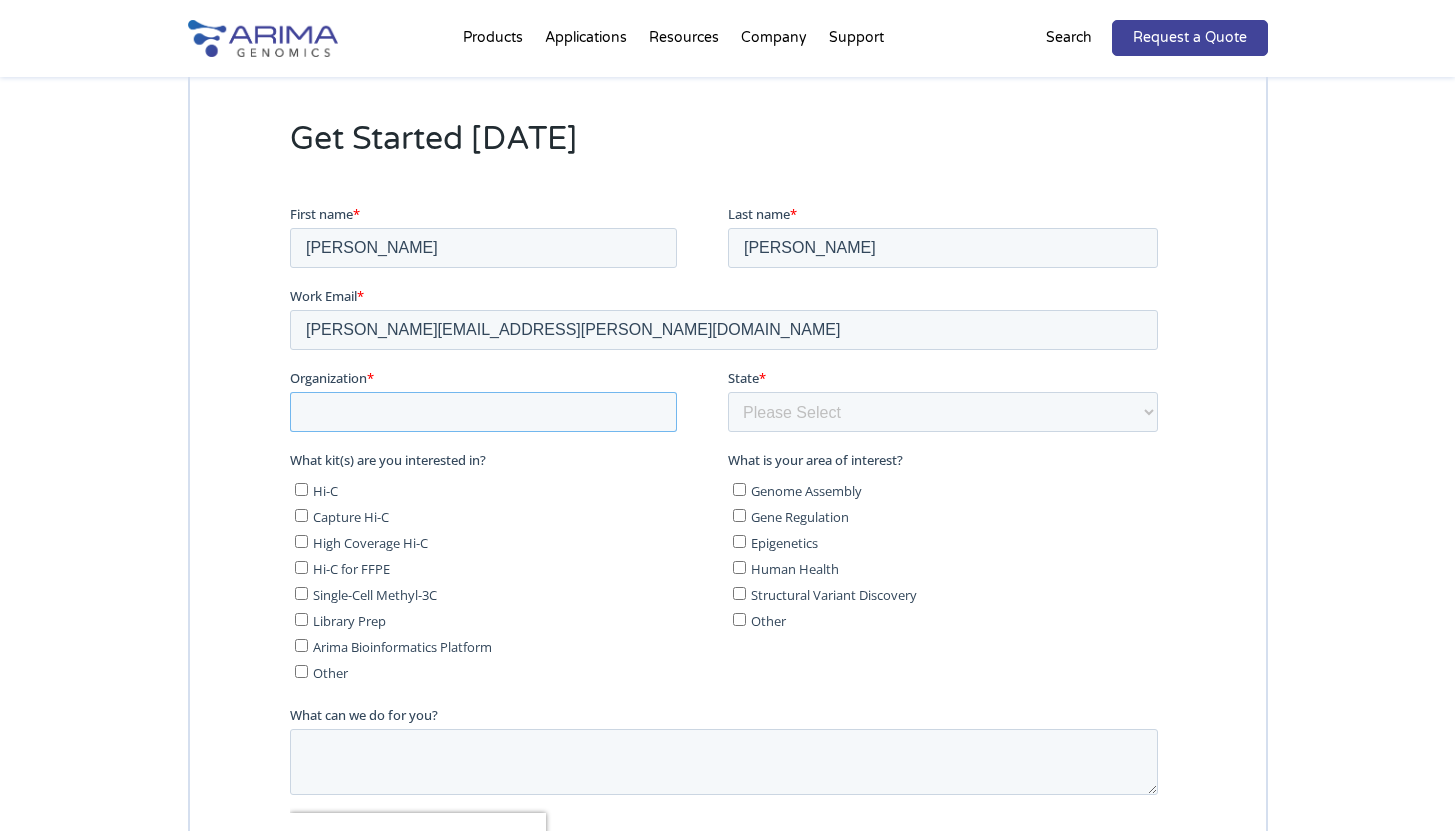 click on "Organization *" at bounding box center (482, 412) 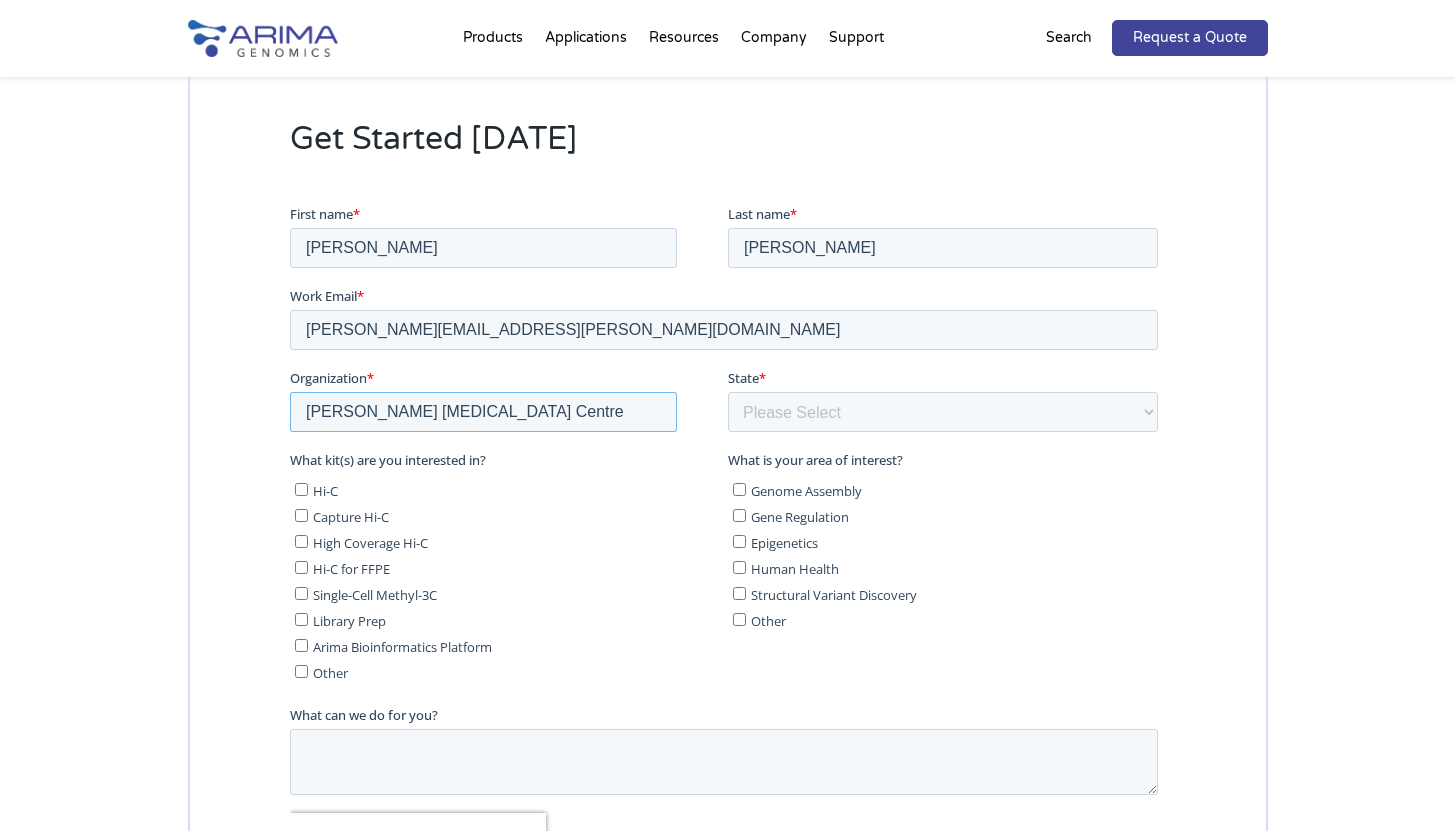 type on "[PERSON_NAME] [MEDICAL_DATA] Centre" 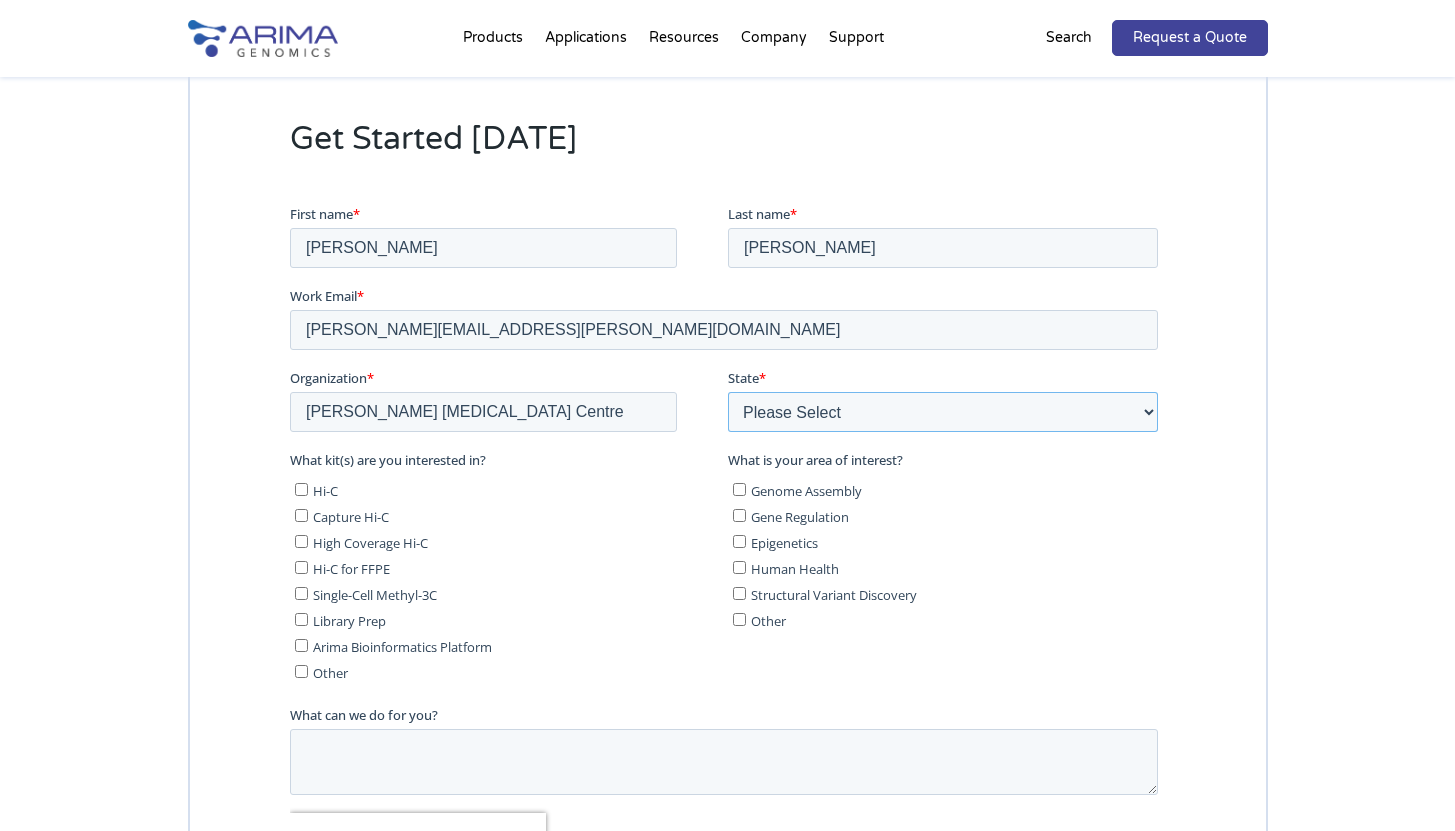 click on "Please Select Other/Non-US [US_STATE] [US_STATE] [US_STATE] [US_STATE] [US_STATE] [US_STATE] [US_STATE] [US_STATE] [US_STATE] [US_STATE] [US_STATE] [US_STATE] [US_STATE] [US_STATE] [US_STATE] [US_STATE] [US_STATE] [US_STATE] [US_STATE] [US_STATE] [US_STATE] [US_STATE] [US_STATE] [US_STATE] [US_STATE] [US_STATE] [US_STATE] [US_STATE] [US_STATE] [US_STATE] [US_STATE] [US_STATE] [US_STATE] [US_STATE] [US_STATE] [US_STATE] [US_STATE] [US_STATE] [US_STATE] [US_STATE] [US_STATE] [US_STATE] [US_STATE] [US_STATE] [US_STATE] [US_STATE][PERSON_NAME][US_STATE] [US_STATE][PERSON_NAME] [US_STATE] [US_STATE]" at bounding box center (942, 412) 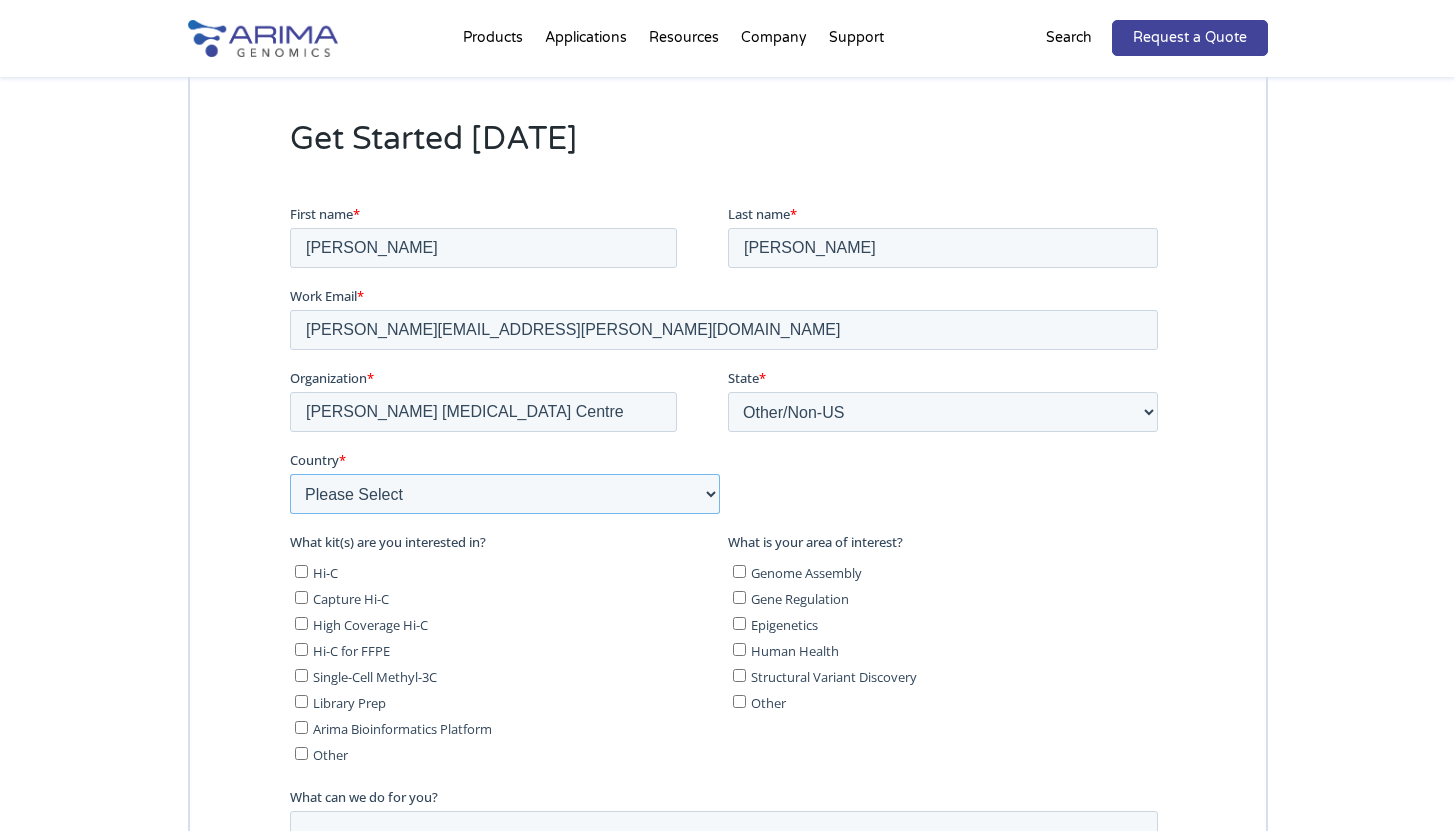 click on "Please Select [GEOGRAPHIC_DATA] [GEOGRAPHIC_DATA] [GEOGRAPHIC_DATA] [GEOGRAPHIC_DATA] [US_STATE] [GEOGRAPHIC_DATA] [GEOGRAPHIC_DATA] [GEOGRAPHIC_DATA] [GEOGRAPHIC_DATA] [GEOGRAPHIC_DATA] [GEOGRAPHIC_DATA] [GEOGRAPHIC_DATA] [GEOGRAPHIC_DATA] [GEOGRAPHIC_DATA]/[GEOGRAPHIC_DATA] [GEOGRAPHIC_DATA] [GEOGRAPHIC_DATA] [GEOGRAPHIC_DATA] [GEOGRAPHIC_DATA] [GEOGRAPHIC_DATA] [GEOGRAPHIC_DATA] [GEOGRAPHIC_DATA] [GEOGRAPHIC_DATA] [GEOGRAPHIC_DATA] [GEOGRAPHIC_DATA] [GEOGRAPHIC_DATA] [GEOGRAPHIC_DATA] [GEOGRAPHIC_DATA] [GEOGRAPHIC_DATA] [GEOGRAPHIC_DATA] [GEOGRAPHIC_DATA] [GEOGRAPHIC_DATA] [GEOGRAPHIC_DATA] [GEOGRAPHIC_DATA] [GEOGRAPHIC_DATA] [GEOGRAPHIC_DATA] [GEOGRAPHIC_DATA] [GEOGRAPHIC_DATA] [GEOGRAPHIC_DATA] [GEOGRAPHIC_DATA] [GEOGRAPHIC_DATA] [GEOGRAPHIC_DATA] [GEOGRAPHIC_DATA] [GEOGRAPHIC_DATA] [GEOGRAPHIC_DATA] [GEOGRAPHIC_DATA] [GEOGRAPHIC_DATA] [GEOGRAPHIC_DATA] [GEOGRAPHIC_DATA] [GEOGRAPHIC_DATA] [GEOGRAPHIC_DATA] [GEOGRAPHIC_DATA] [GEOGRAPHIC_DATA] [GEOGRAPHIC_DATA] [GEOGRAPHIC_DATA] [GEOGRAPHIC_DATA] [GEOGRAPHIC_DATA] [GEOGRAPHIC_DATA] [GEOGRAPHIC_DATA] [GEOGRAPHIC_DATA] [GEOGRAPHIC_DATA] [GEOGRAPHIC_DATA] [GEOGRAPHIC_DATA] [GEOGRAPHIC_DATA] [GEOGRAPHIC_DATA] [GEOGRAPHIC_DATA] [GEOGRAPHIC_DATA] [GEOGRAPHIC_DATA] [GEOGRAPHIC_DATA] [GEOGRAPHIC_DATA] [GEOGRAPHIC_DATA] [GEOGRAPHIC_DATA] [GEOGRAPHIC_DATA] [GEOGRAPHIC_DATA] [GEOGRAPHIC_DATA] [GEOGRAPHIC_DATA] [GEOGRAPHIC_DATA] [GEOGRAPHIC_DATA] [GEOGRAPHIC_DATA] [GEOGRAPHIC_DATA] [GEOGRAPHIC_DATA] [GEOGRAPHIC_DATA] [GEOGRAPHIC_DATA] [GEOGRAPHIC_DATA] [GEOGRAPHIC_DATA] [GEOGRAPHIC_DATA] [GEOGRAPHIC_DATA] [US_STATE] [GEOGRAPHIC_DATA] [GEOGRAPHIC_DATA] [GEOGRAPHIC_DATA]" at bounding box center [504, 494] 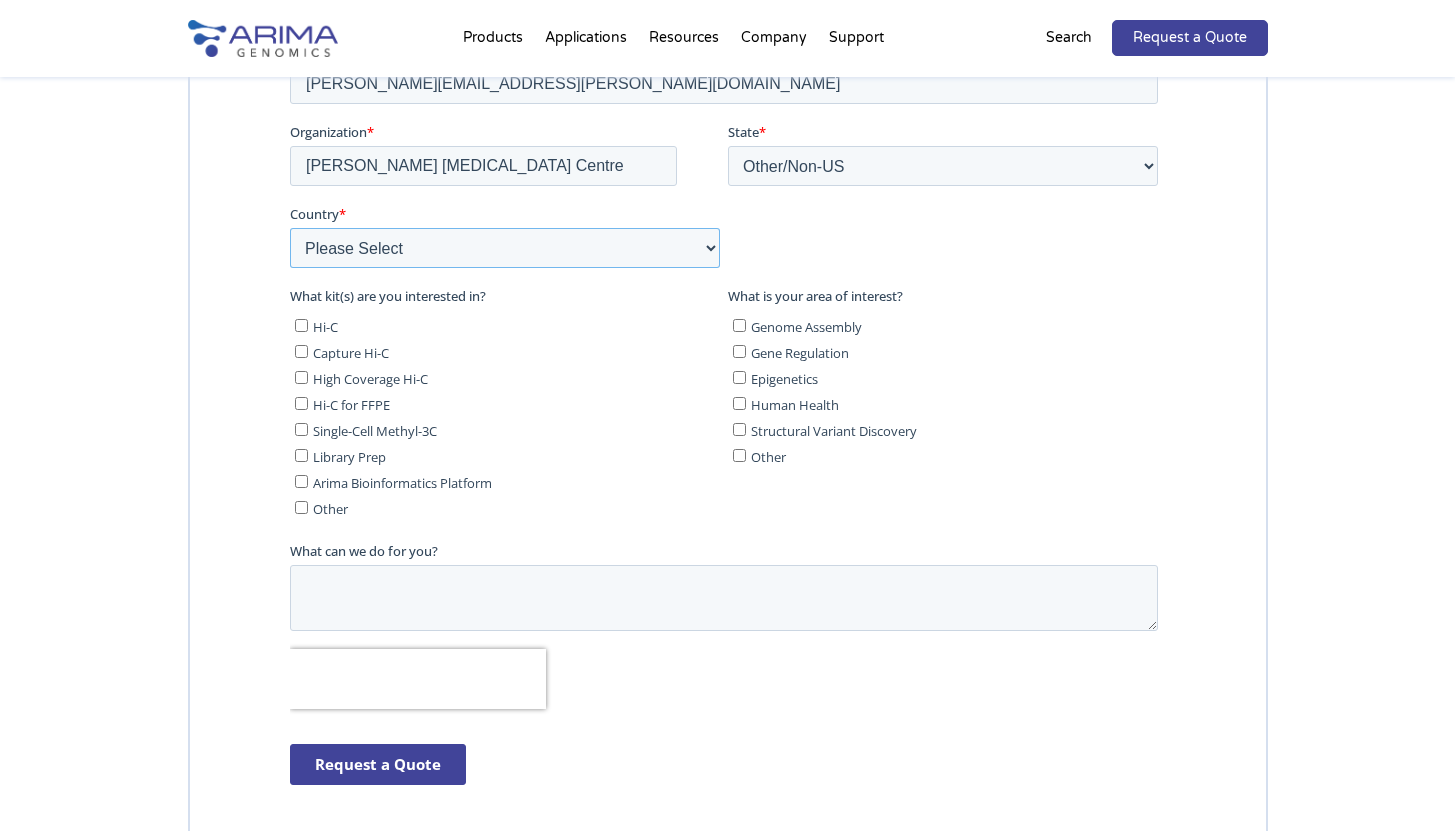 scroll, scrollTop: 5050, scrollLeft: 0, axis: vertical 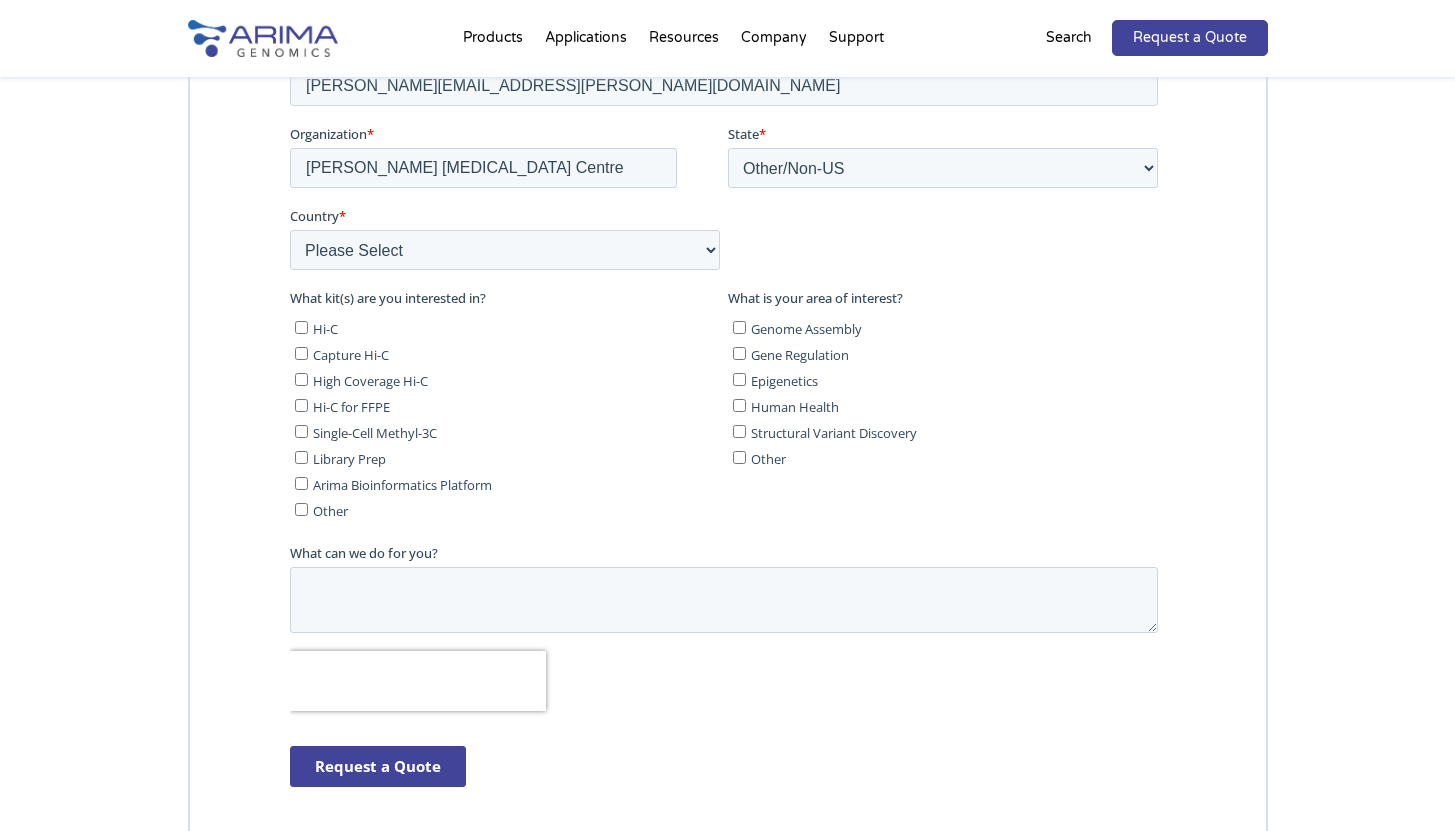 click on "High Coverage Hi-C" at bounding box center (300, 380) 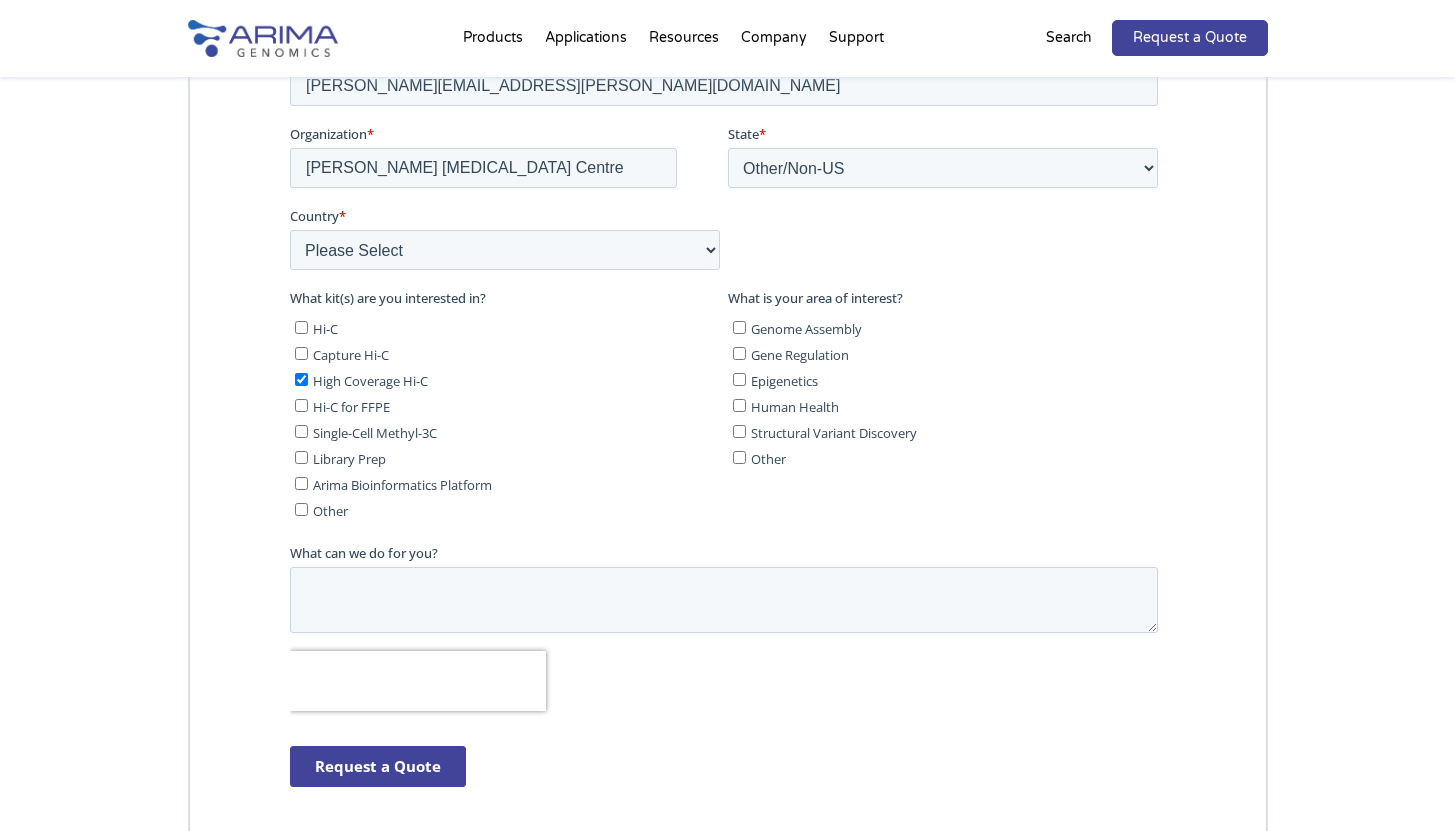 checkbox on "true" 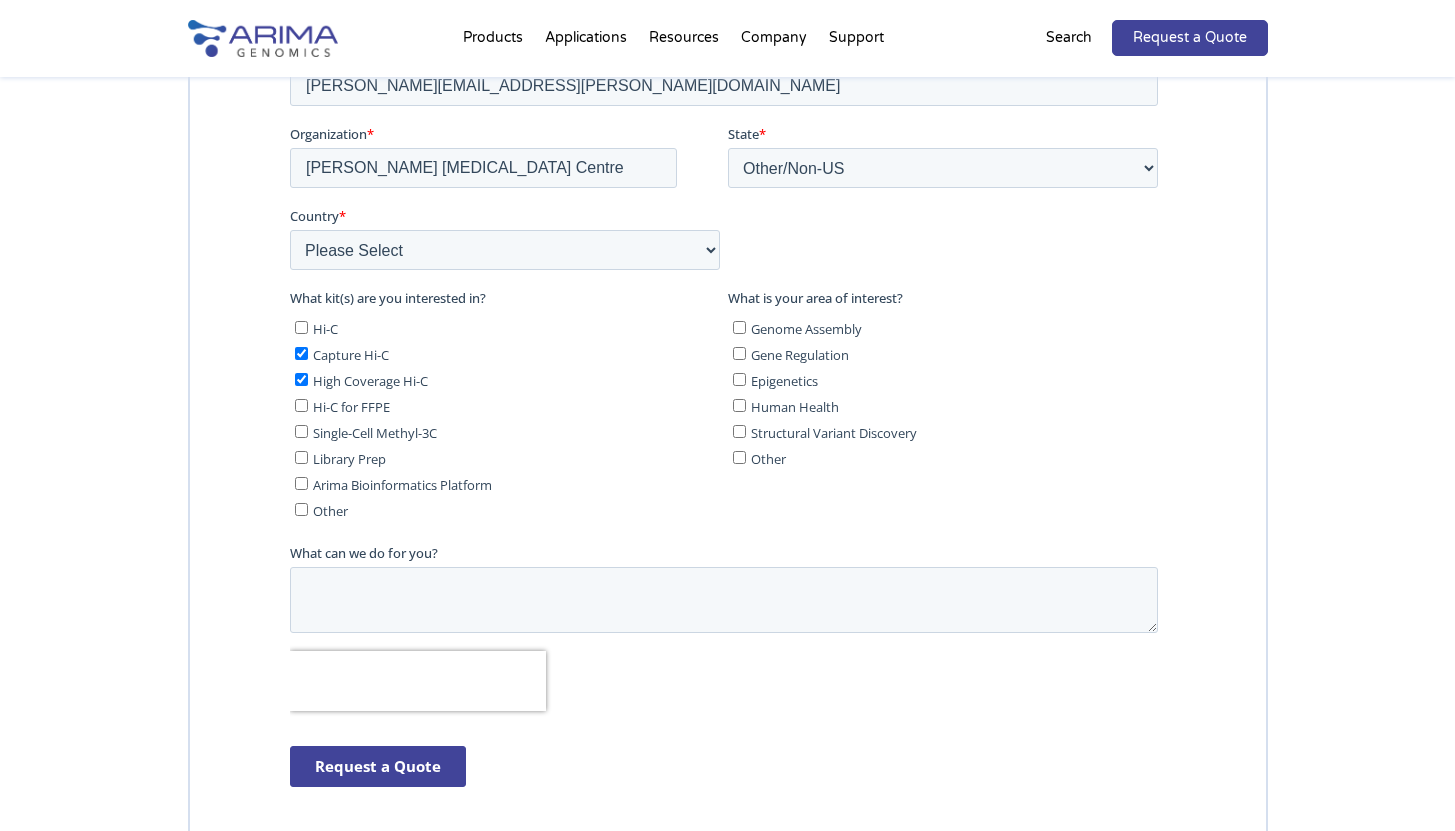 checkbox on "true" 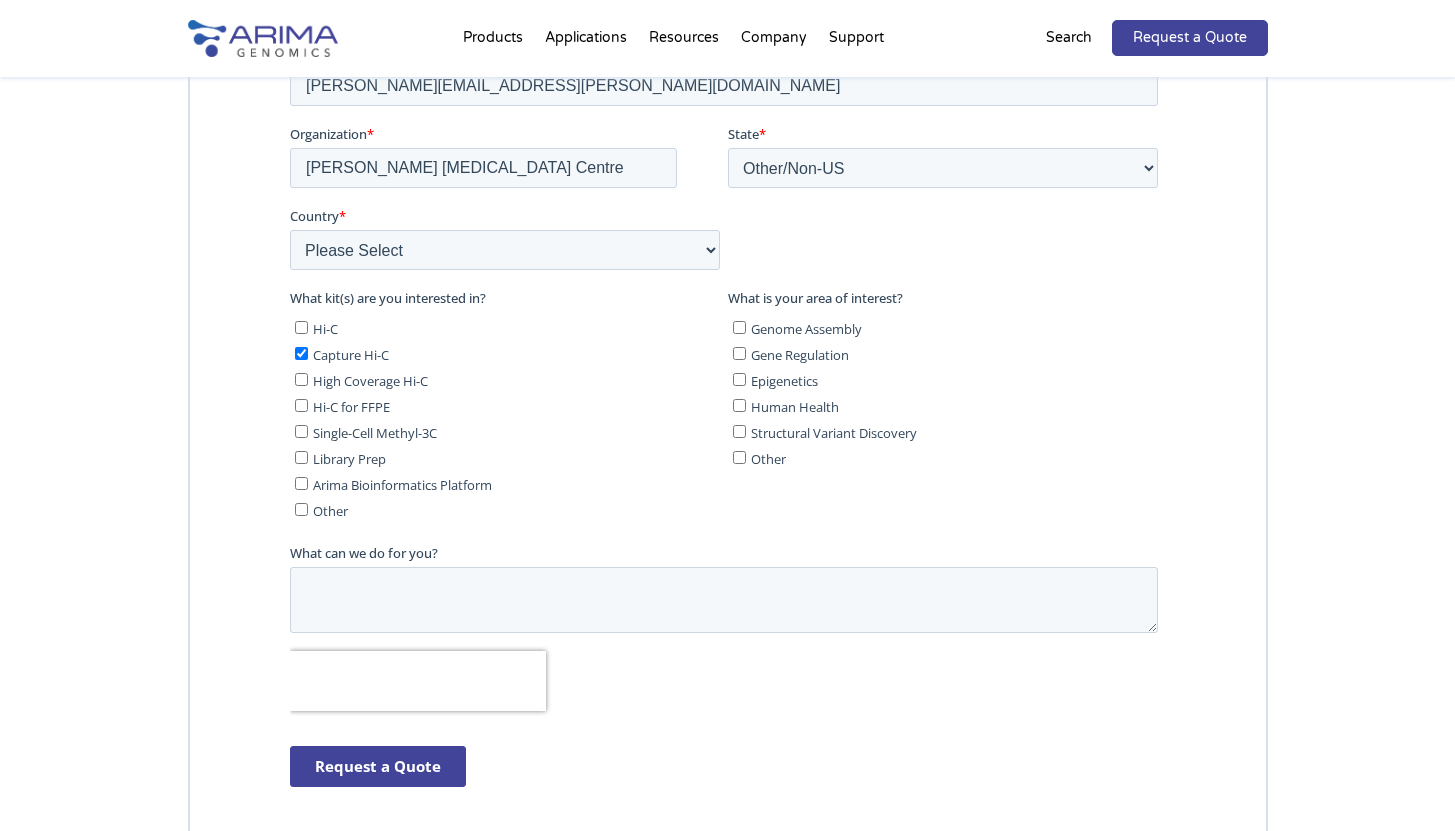 click on "Gene Regulation" at bounding box center [944, 355] 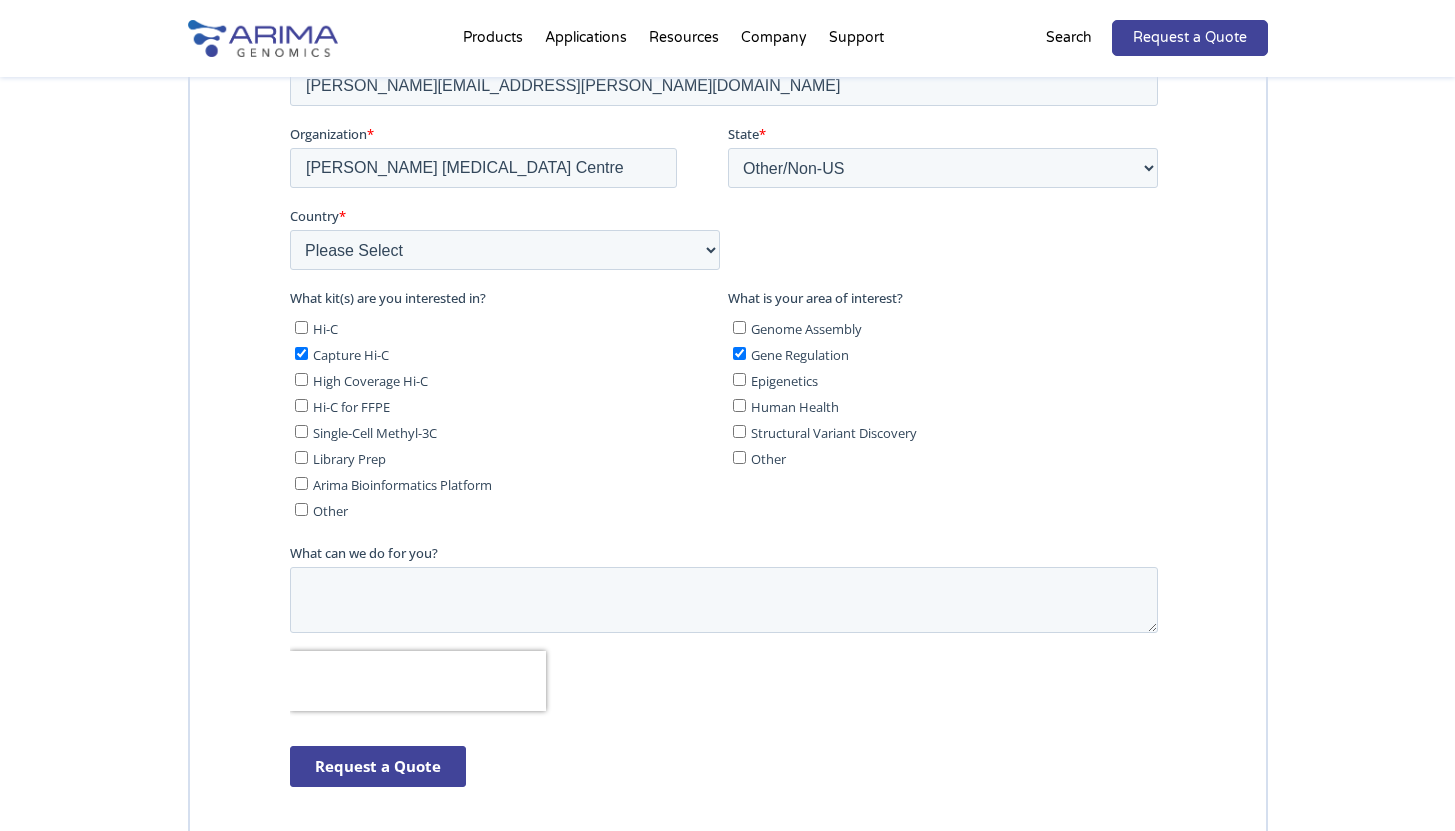 checkbox on "true" 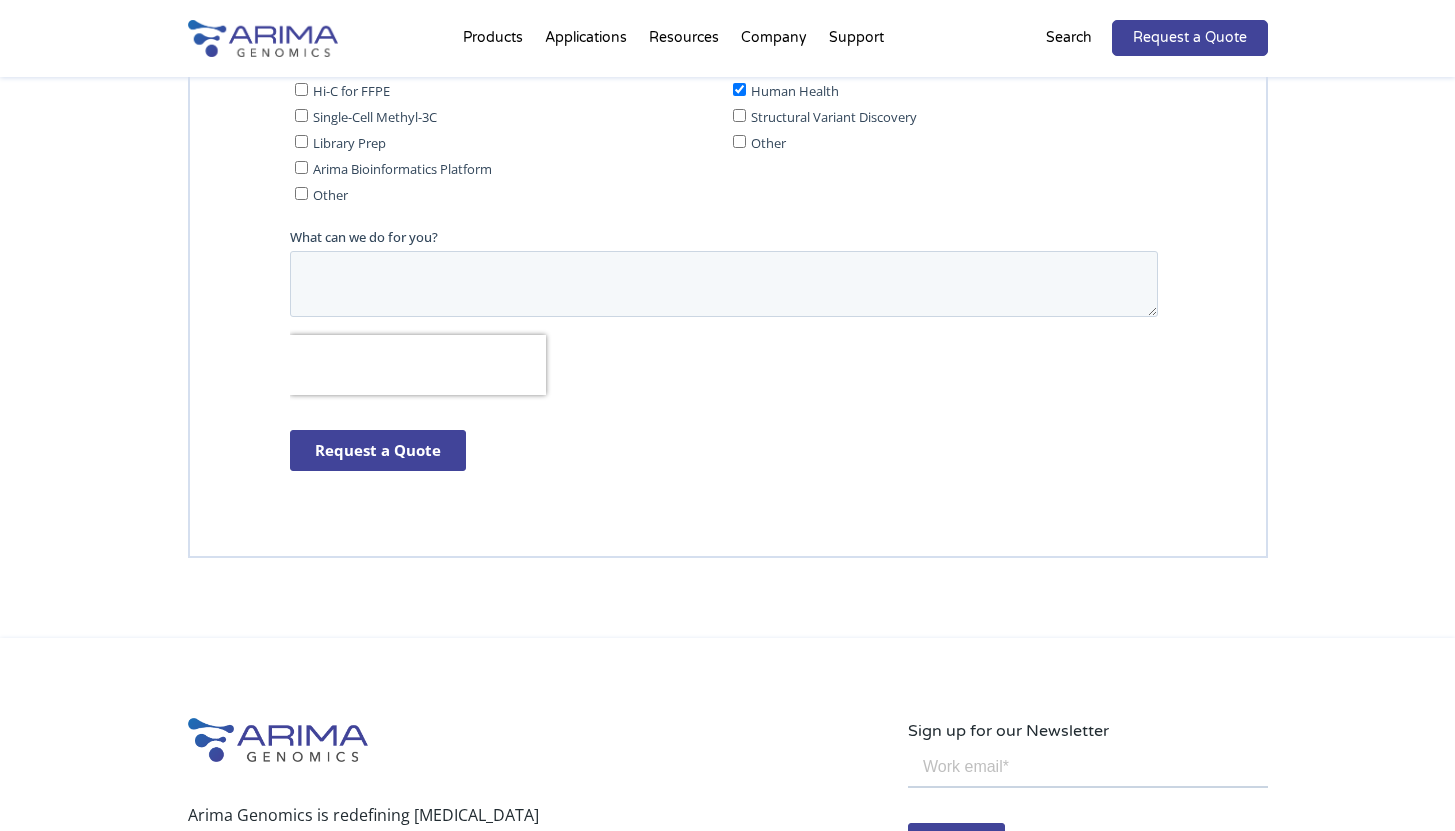 scroll, scrollTop: 5370, scrollLeft: 0, axis: vertical 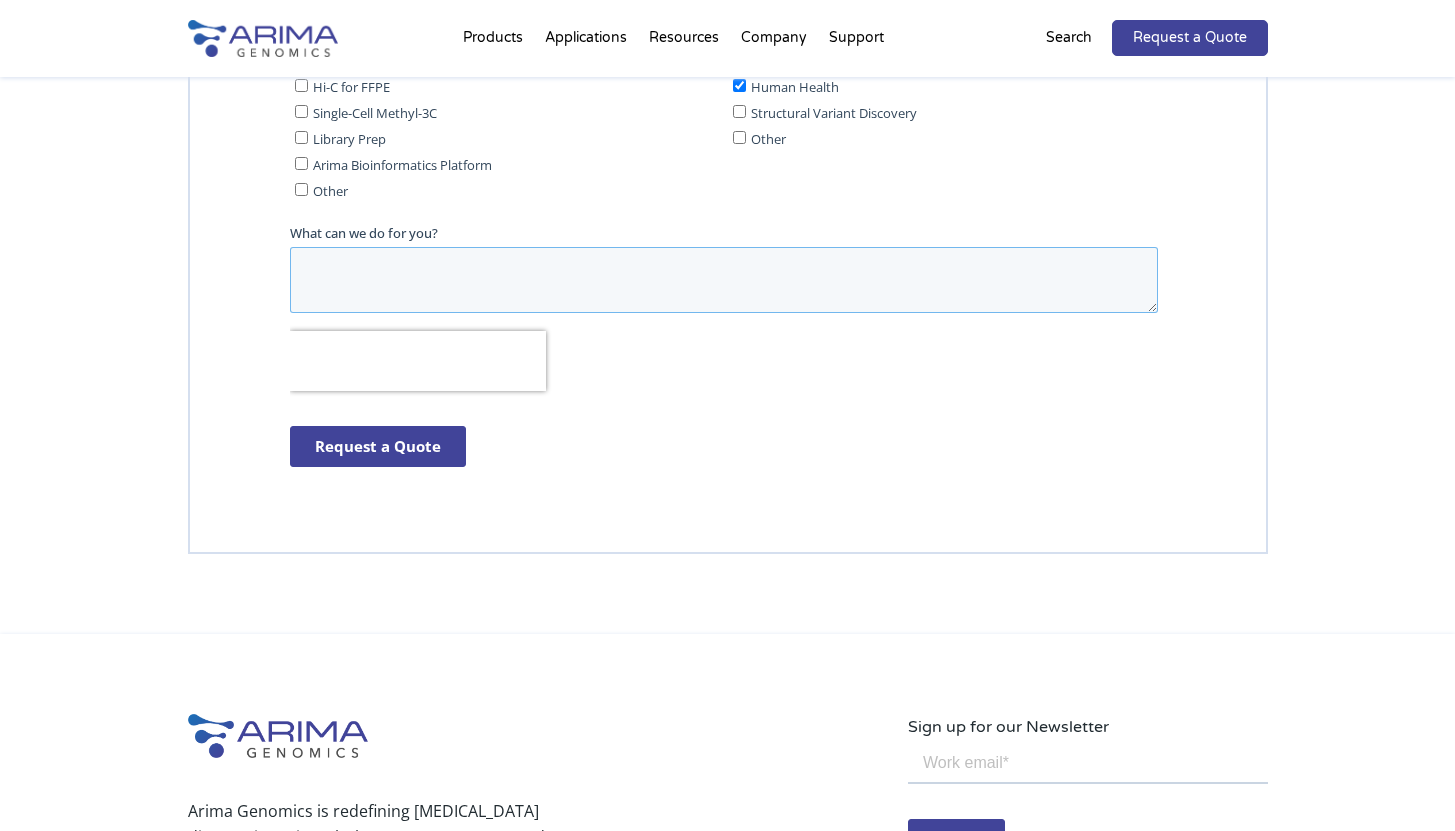click on "What can we do for you?" at bounding box center [723, 281] 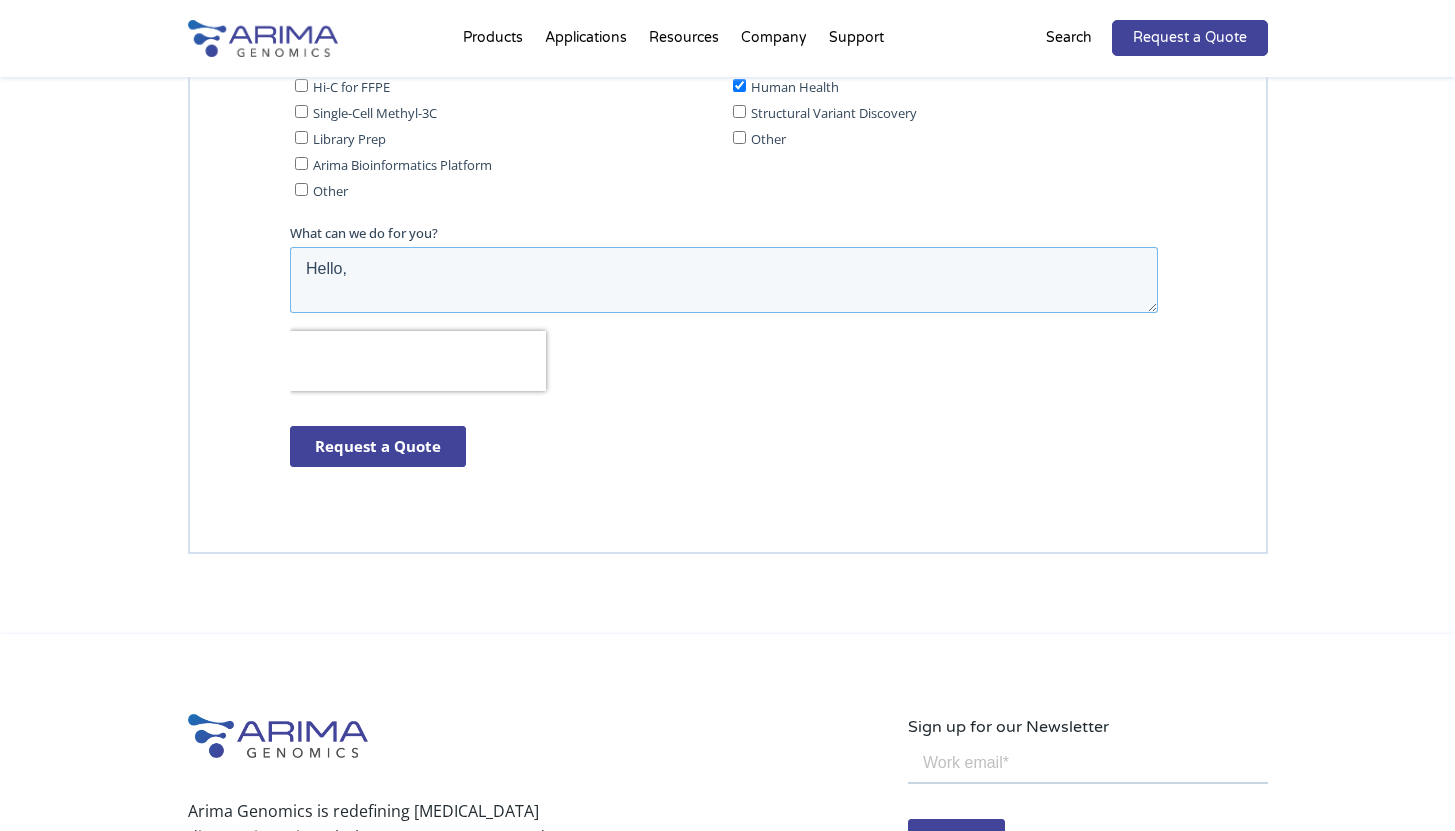 scroll, scrollTop: 10, scrollLeft: 0, axis: vertical 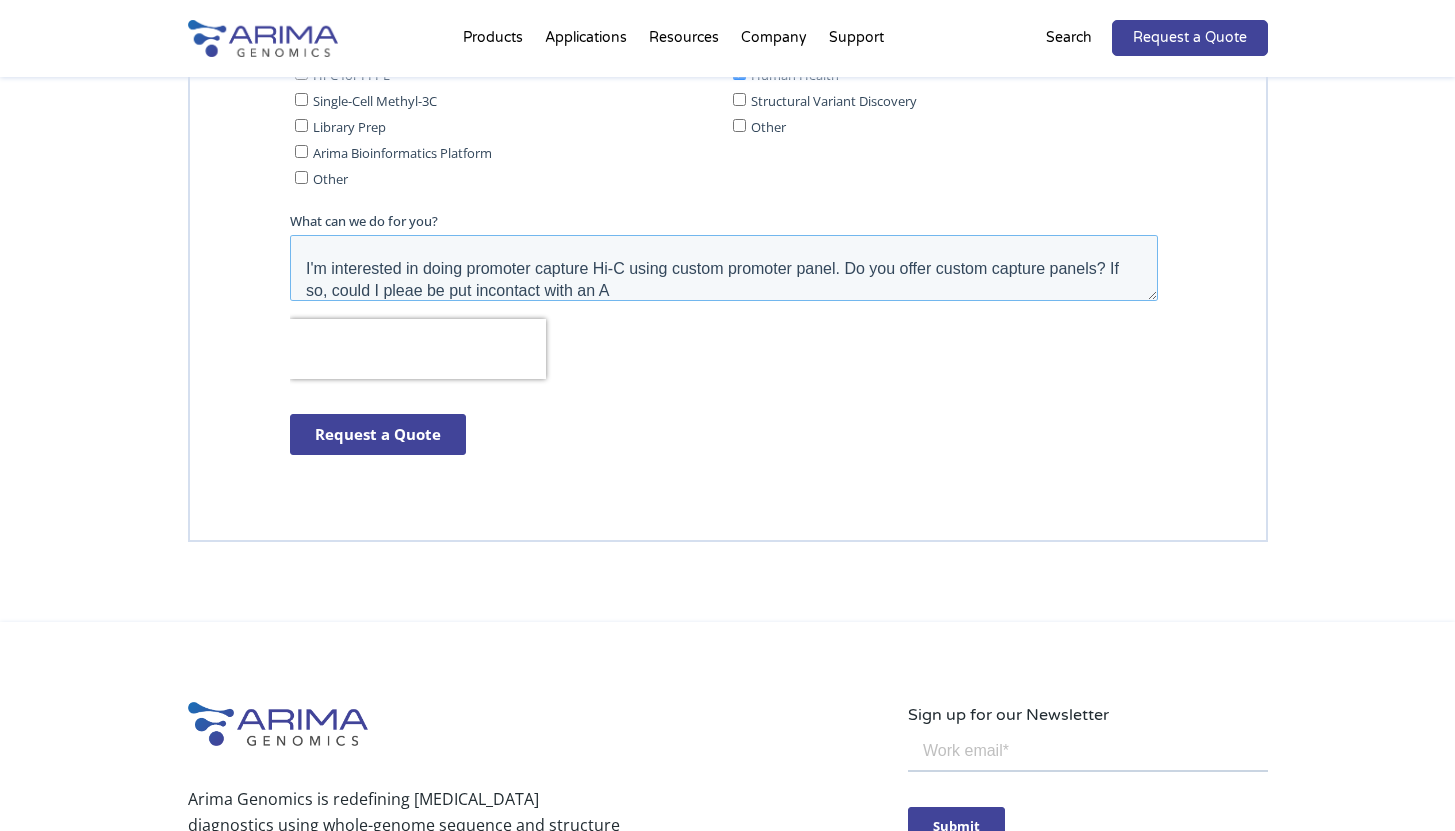 drag, startPoint x: 425, startPoint y: 287, endPoint x: 443, endPoint y: 208, distance: 81.02469 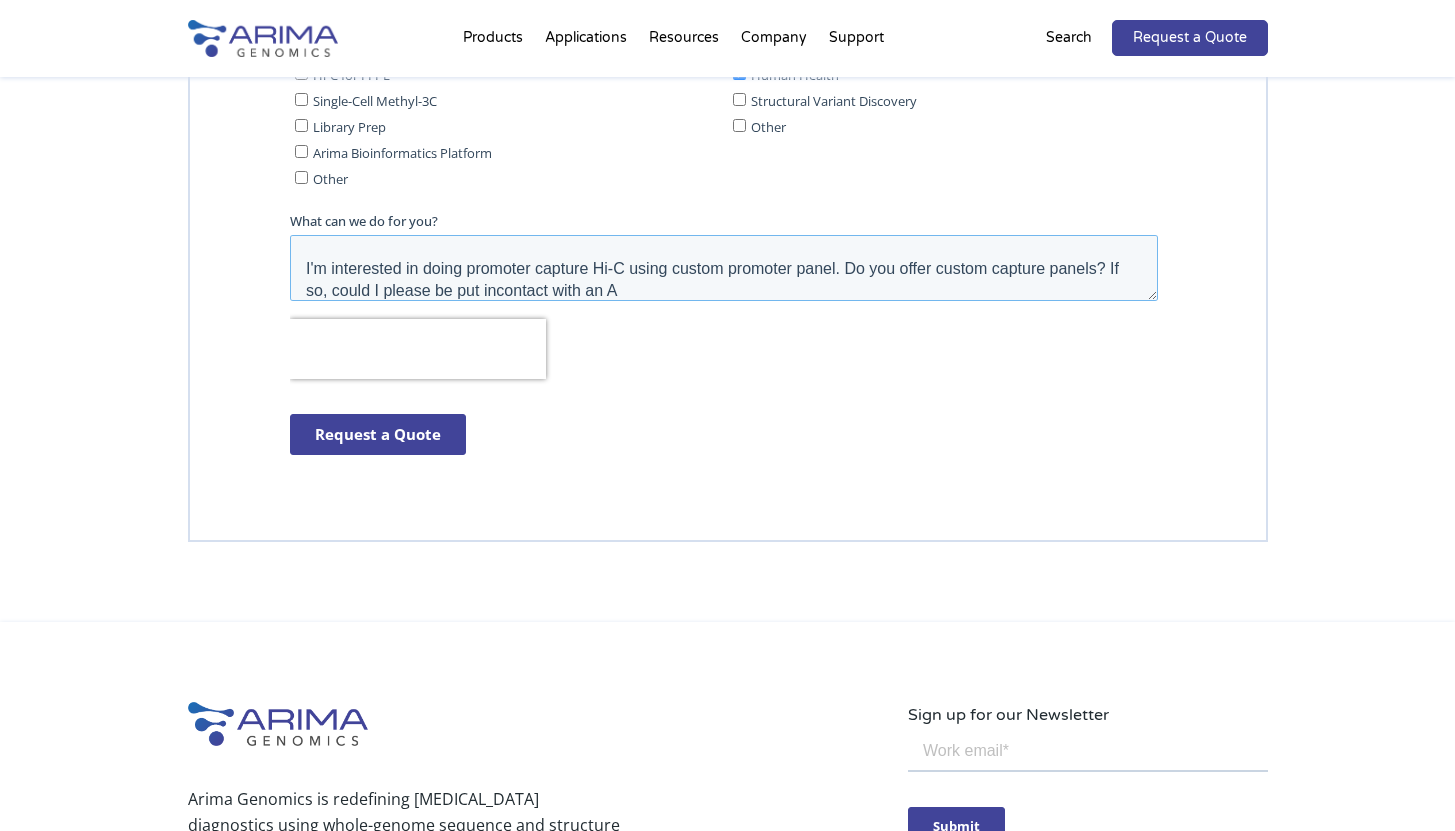 click on "Hello,
I'm interested in doing promoter capture Hi-C using custom promoter panel. Do you offer custom capture panels? If so, could I please be put incontact with an A" at bounding box center (723, 269) 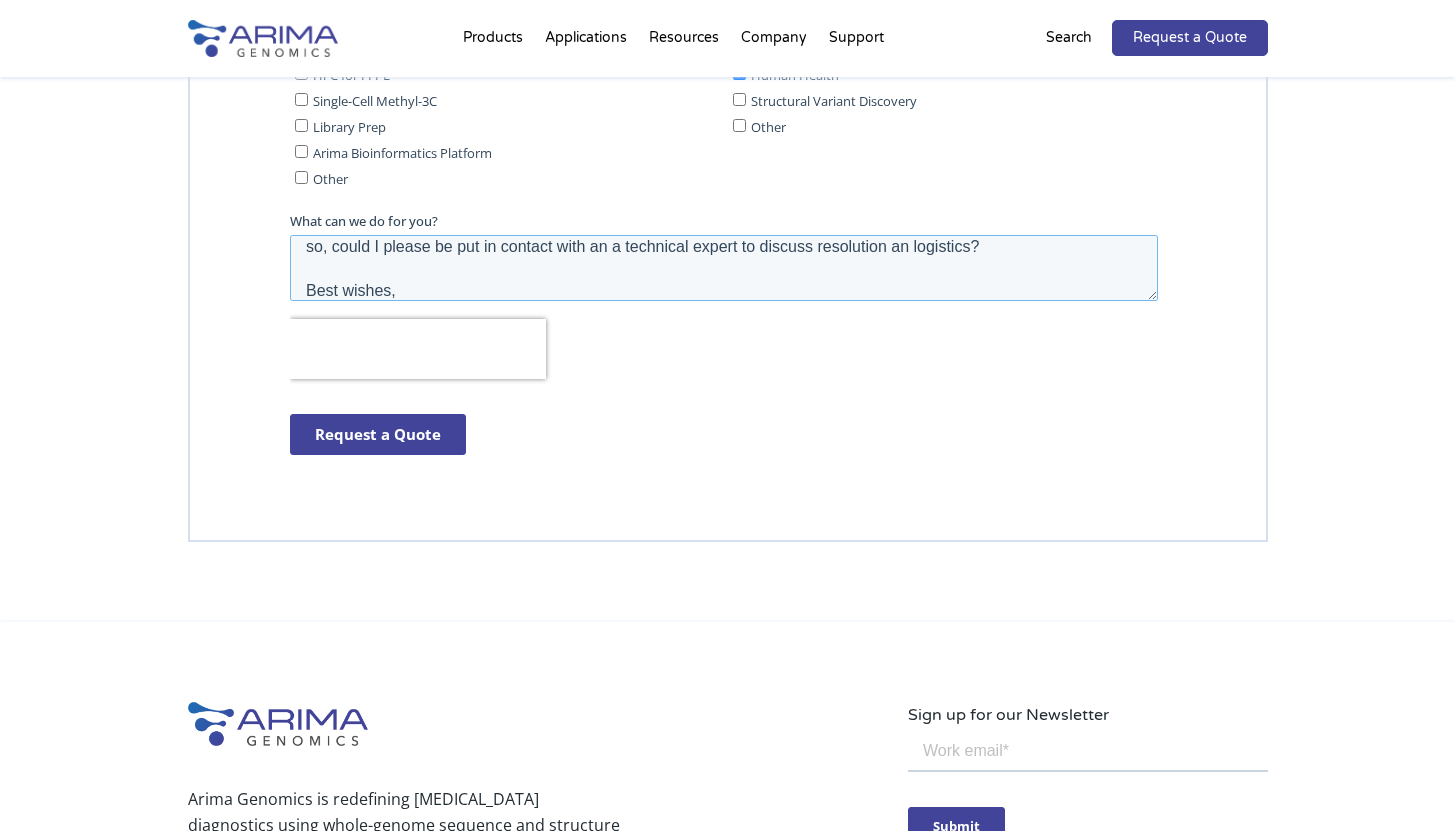 scroll, scrollTop: 98, scrollLeft: 0, axis: vertical 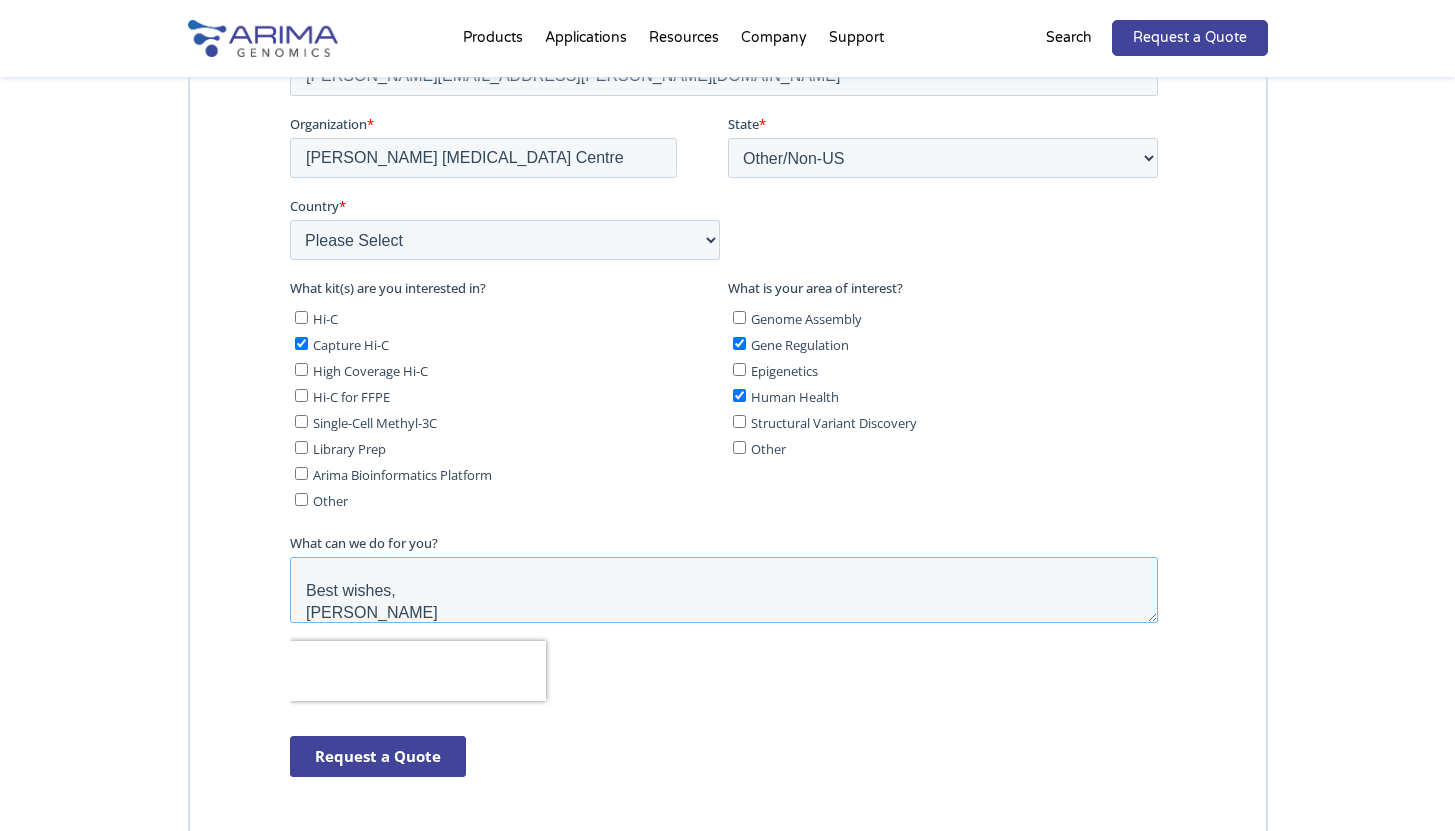 type on "Hello,
I'm interested in doing promoter capture Hi-C using custom promoter panel. Do you offer custom capture panels? If so, could I please be put in contact with an a technical expert to discuss resolution an logistics?
Best wishes,
[PERSON_NAME]" 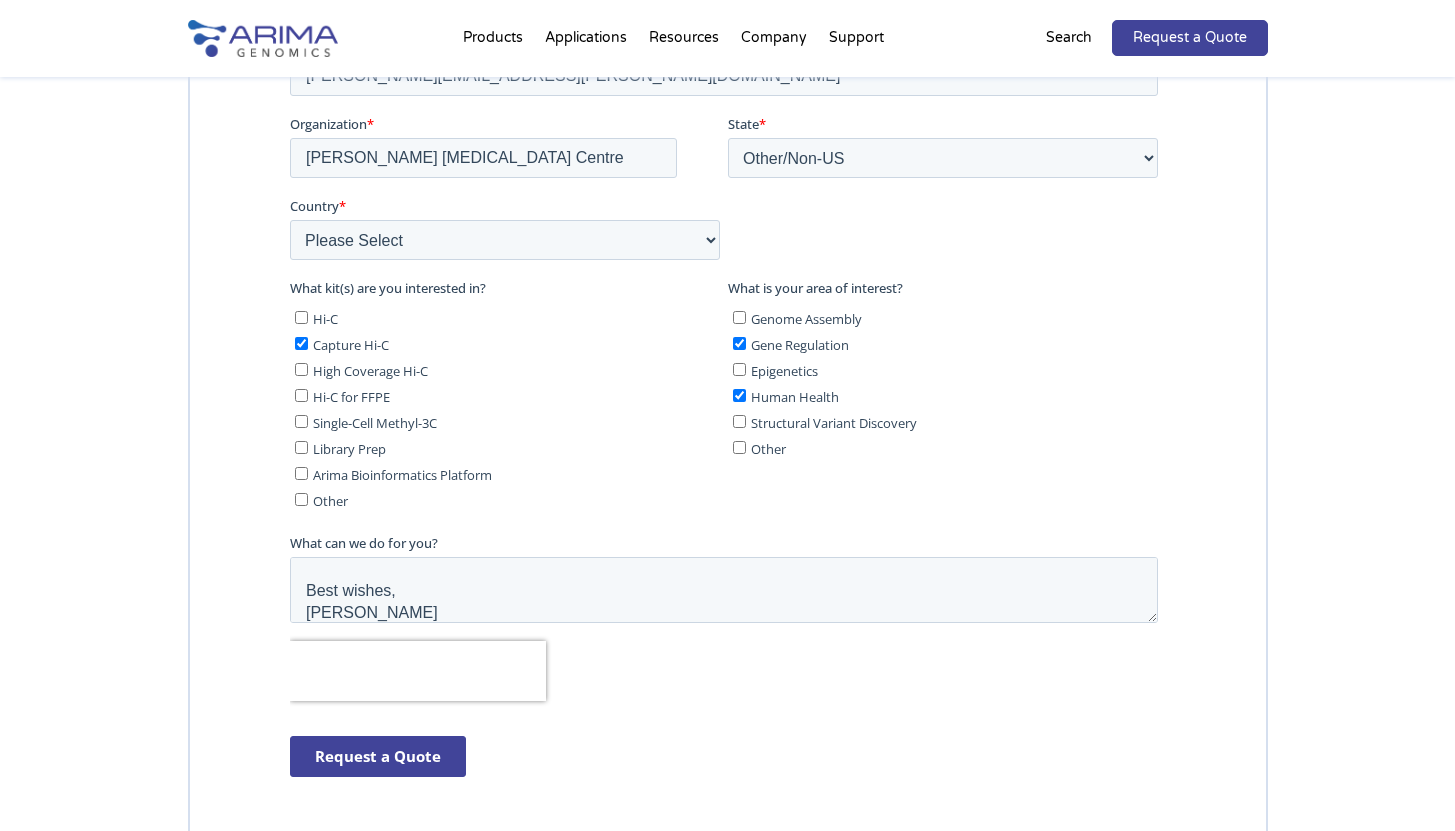 click on "Request a Quote" at bounding box center [377, 757] 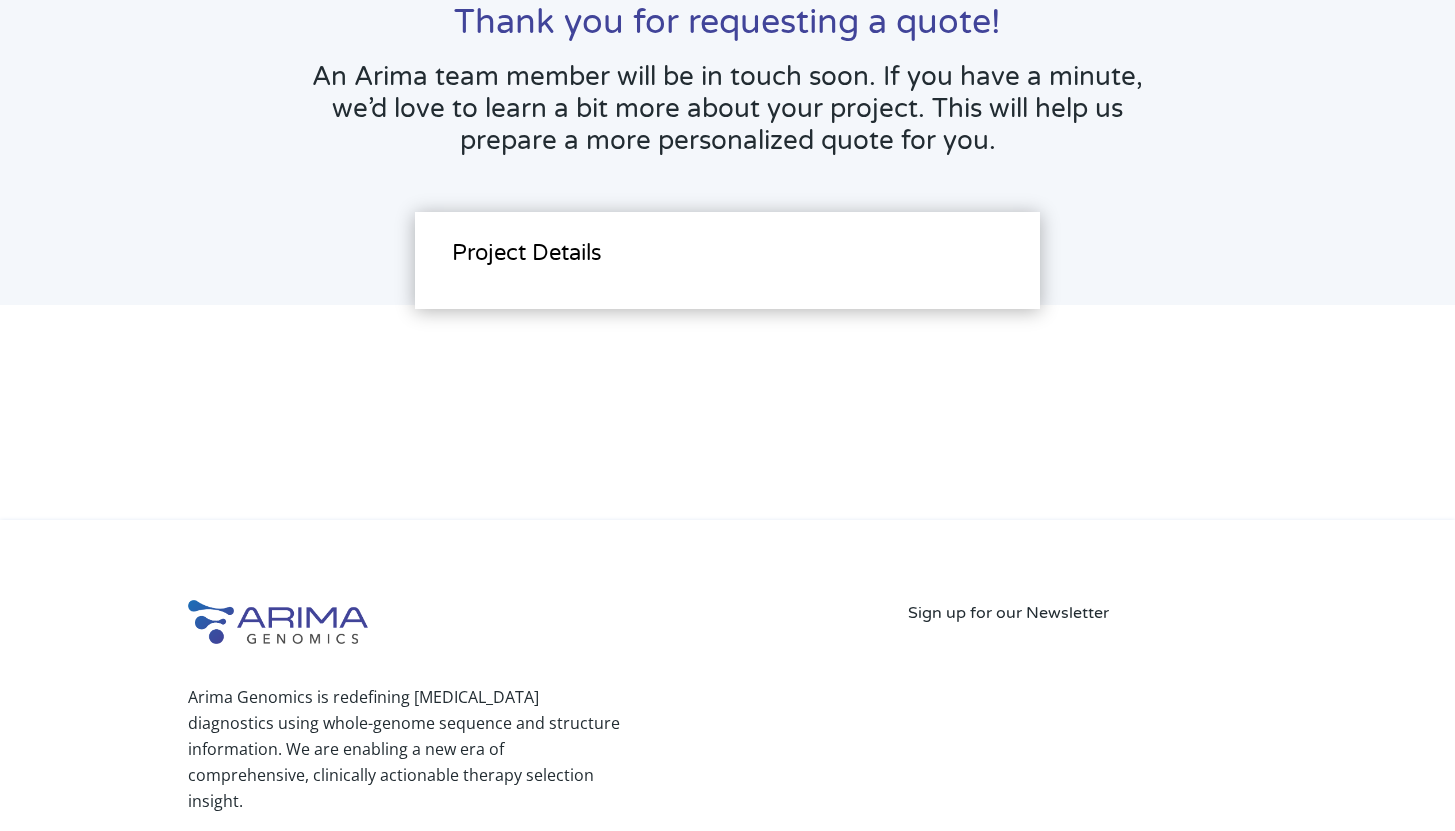 scroll, scrollTop: 0, scrollLeft: 0, axis: both 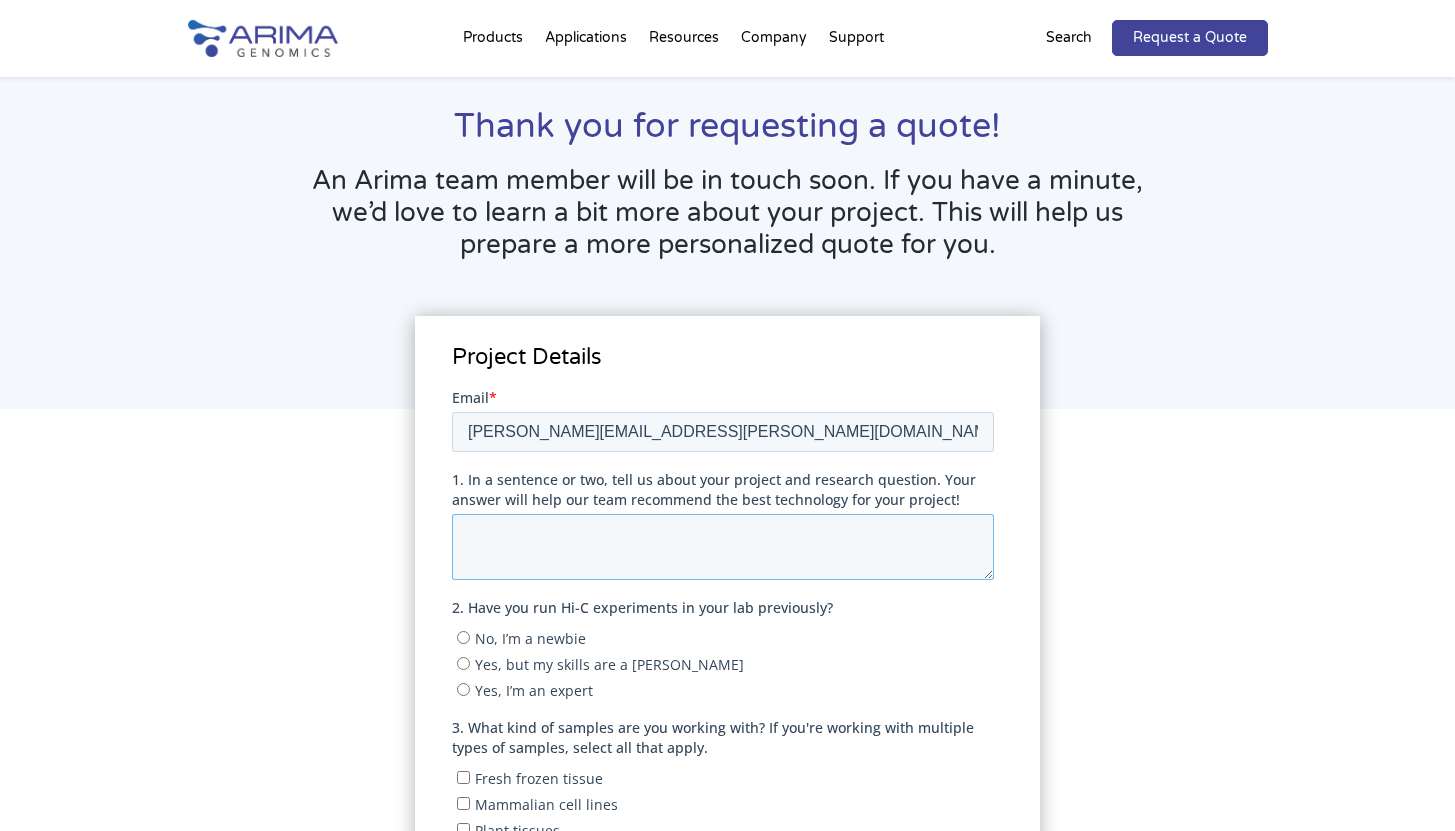 click on "1. In a sentence or two, tell us about your project and research question. Your answer will help our team recommend the best technology for your project!" at bounding box center (723, 546) 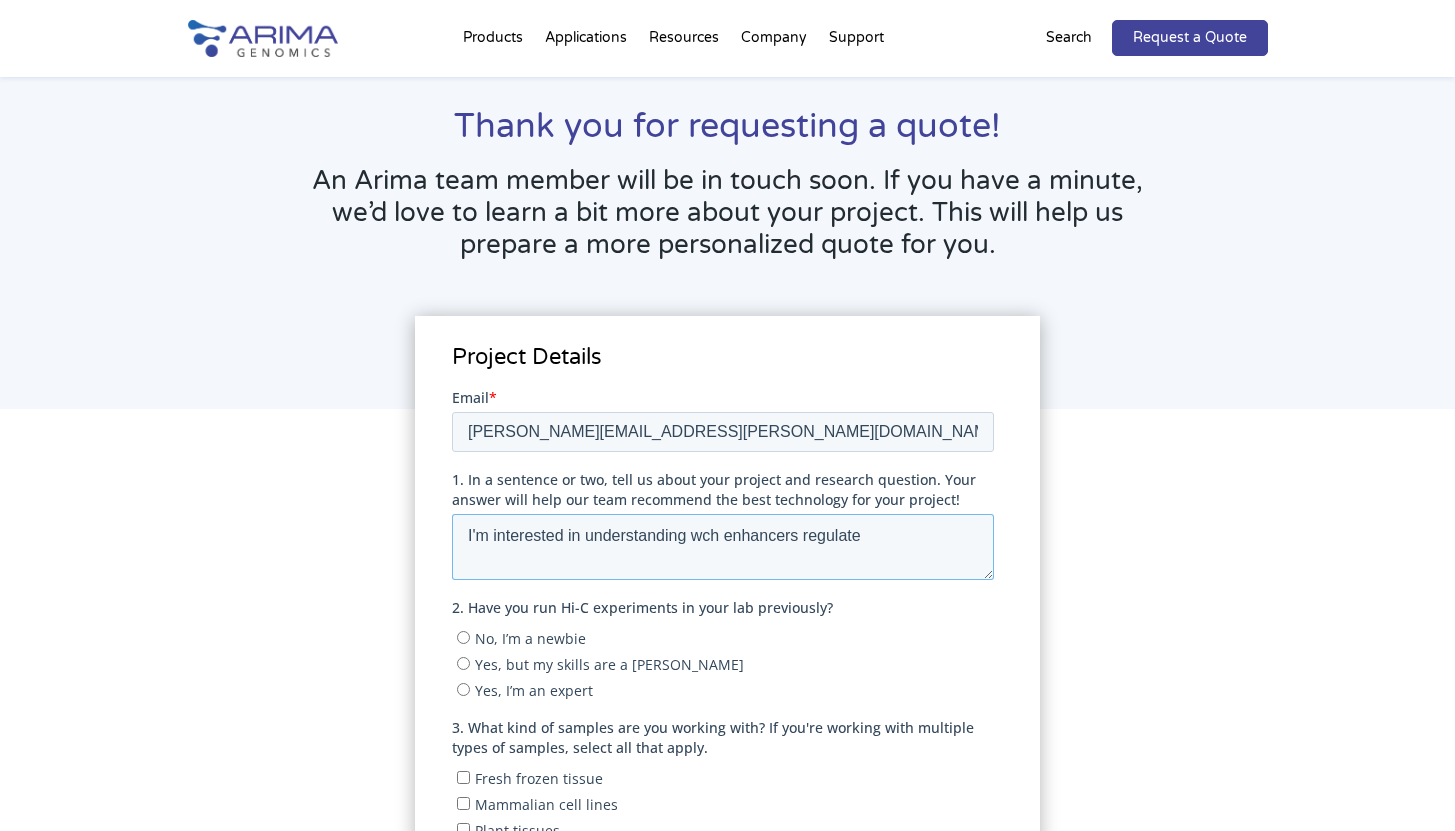 click on "I'm interested in understanding wch enhancers regulate" at bounding box center (723, 546) 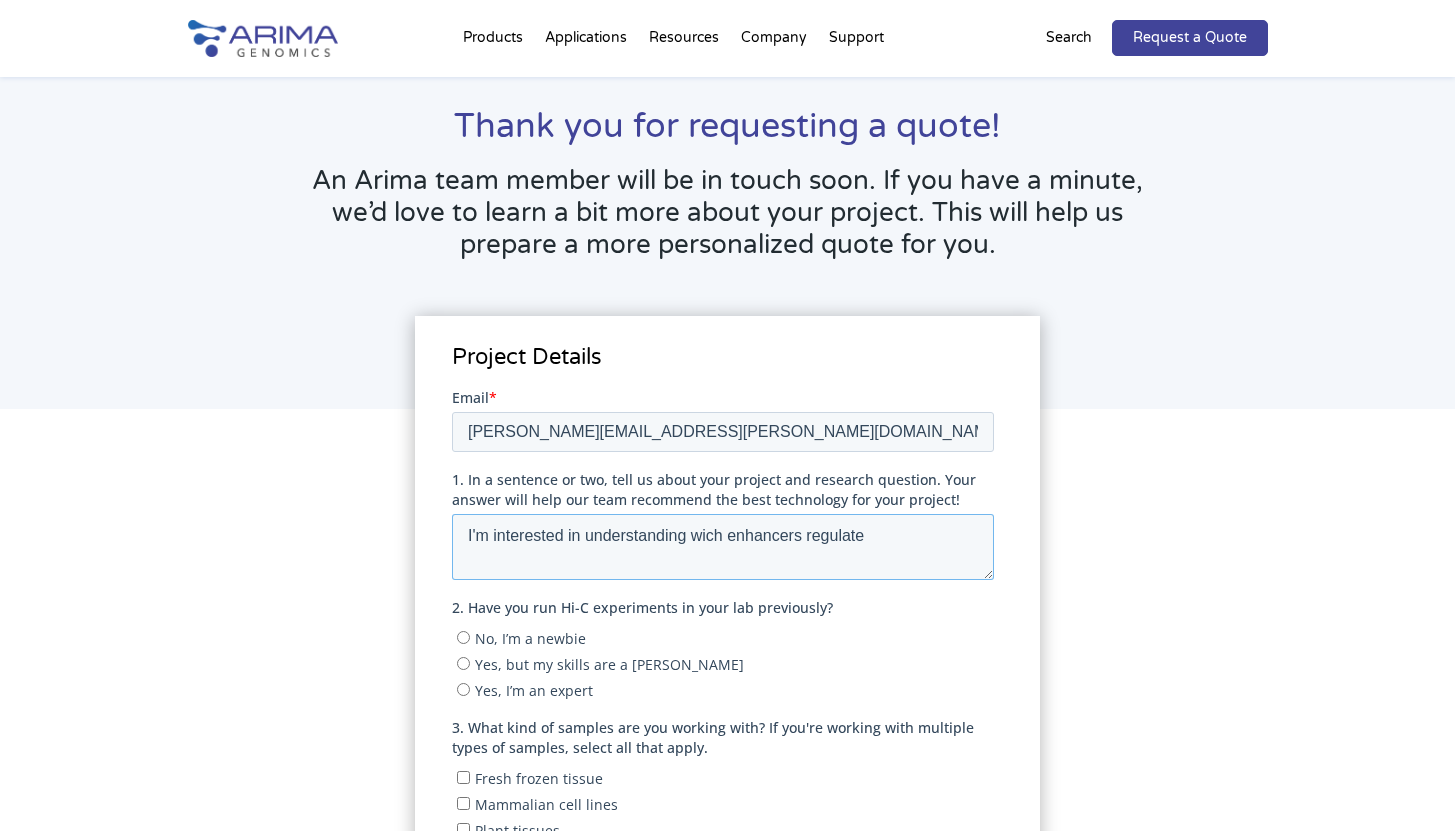 click on "I'm interested in understanding wich enhancers regulate" at bounding box center [723, 546] 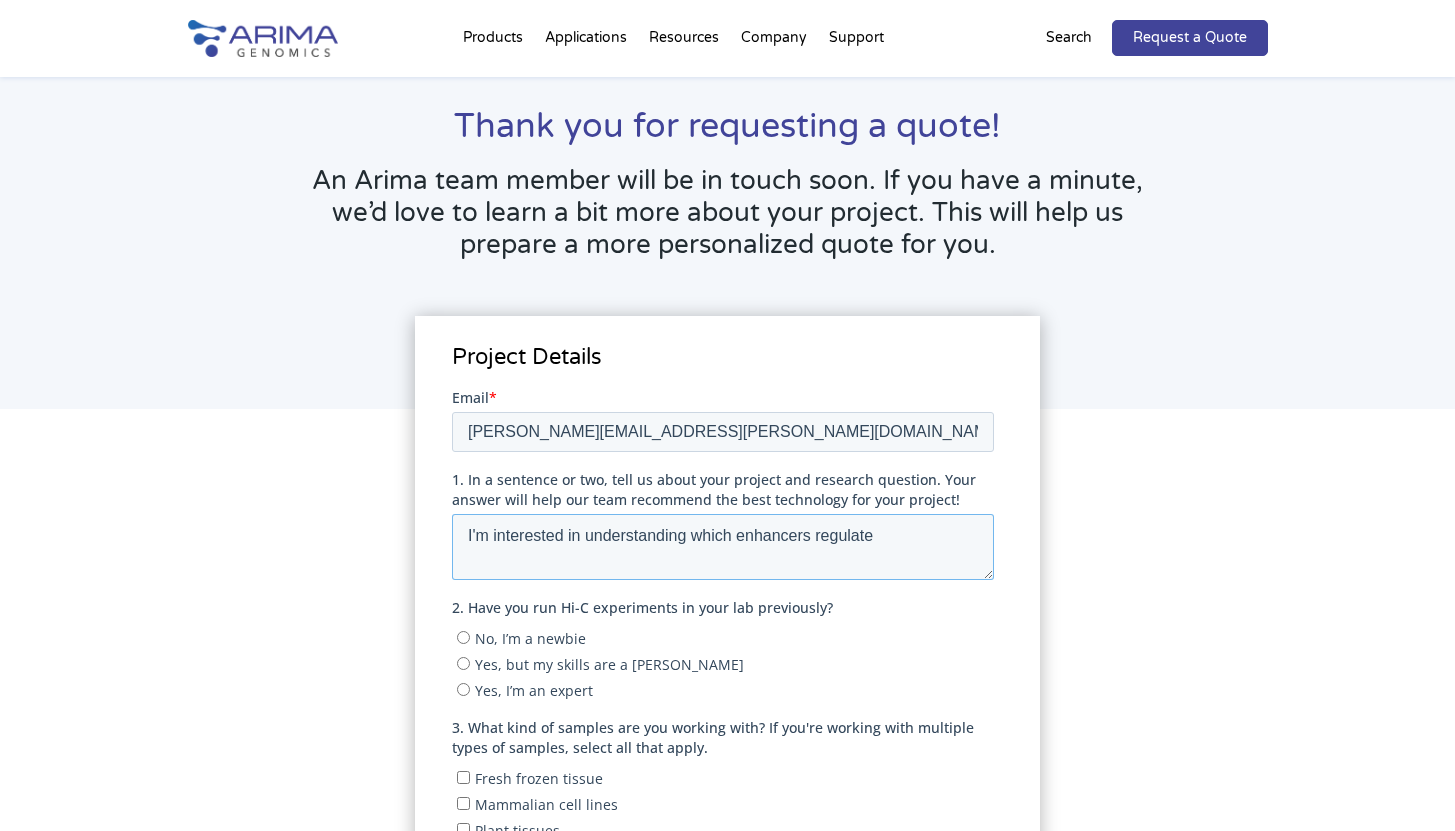 click on "I'm interested in understanding which enhancers regulate" at bounding box center (723, 546) 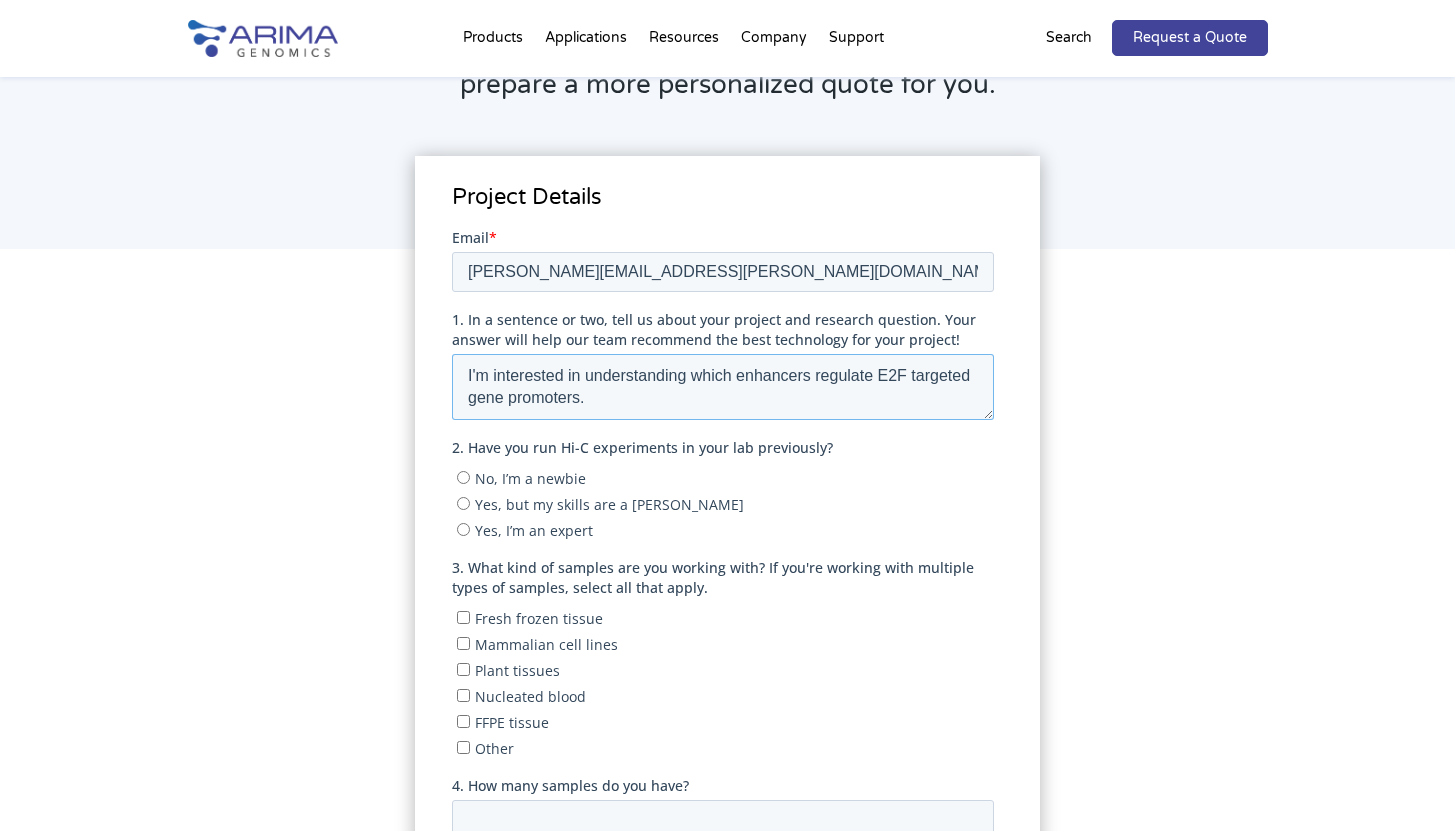 scroll, scrollTop: 475, scrollLeft: 0, axis: vertical 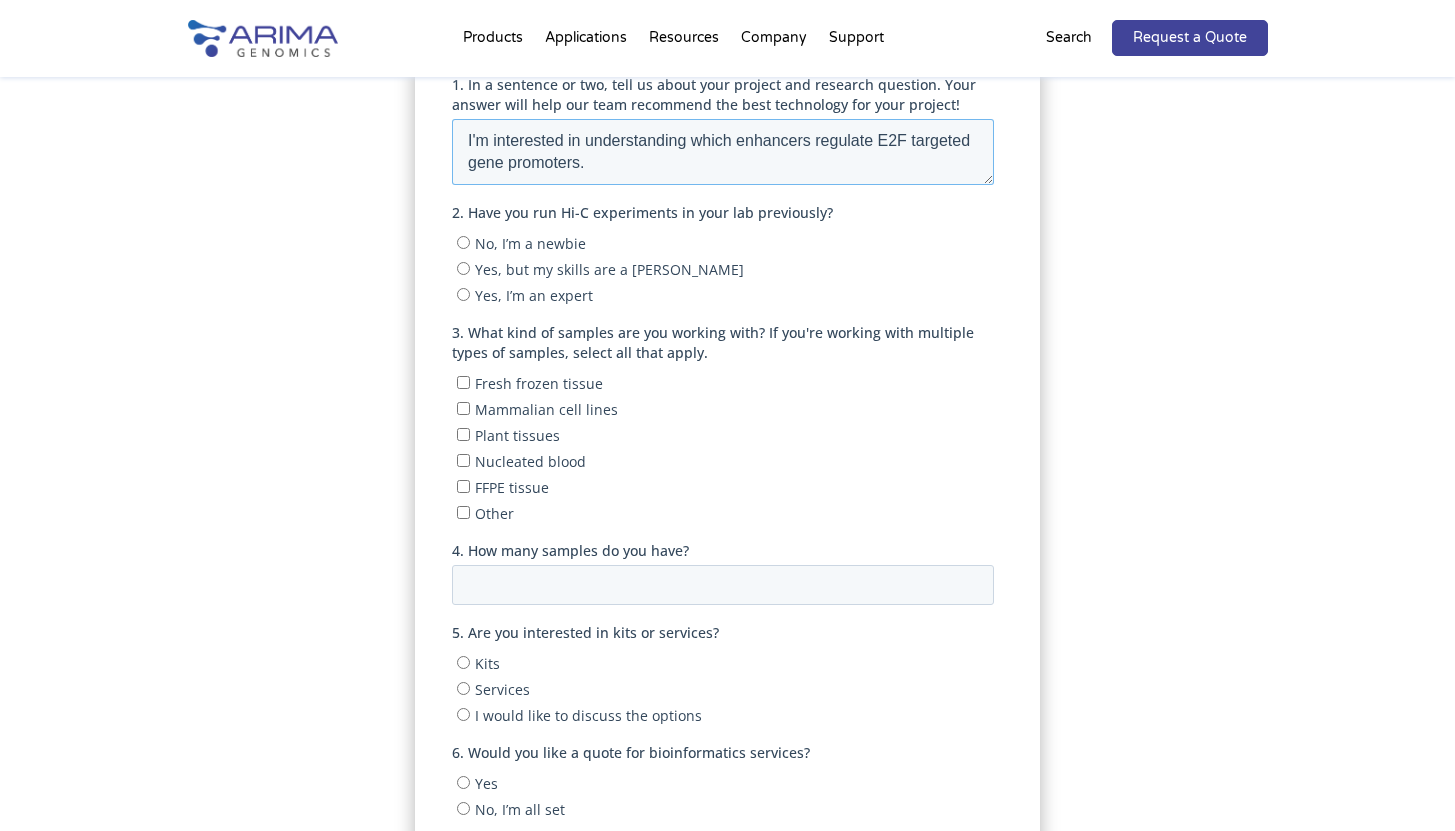 type on "I'm interested in understanding which enhancers regulate E2F targeted gene promoters." 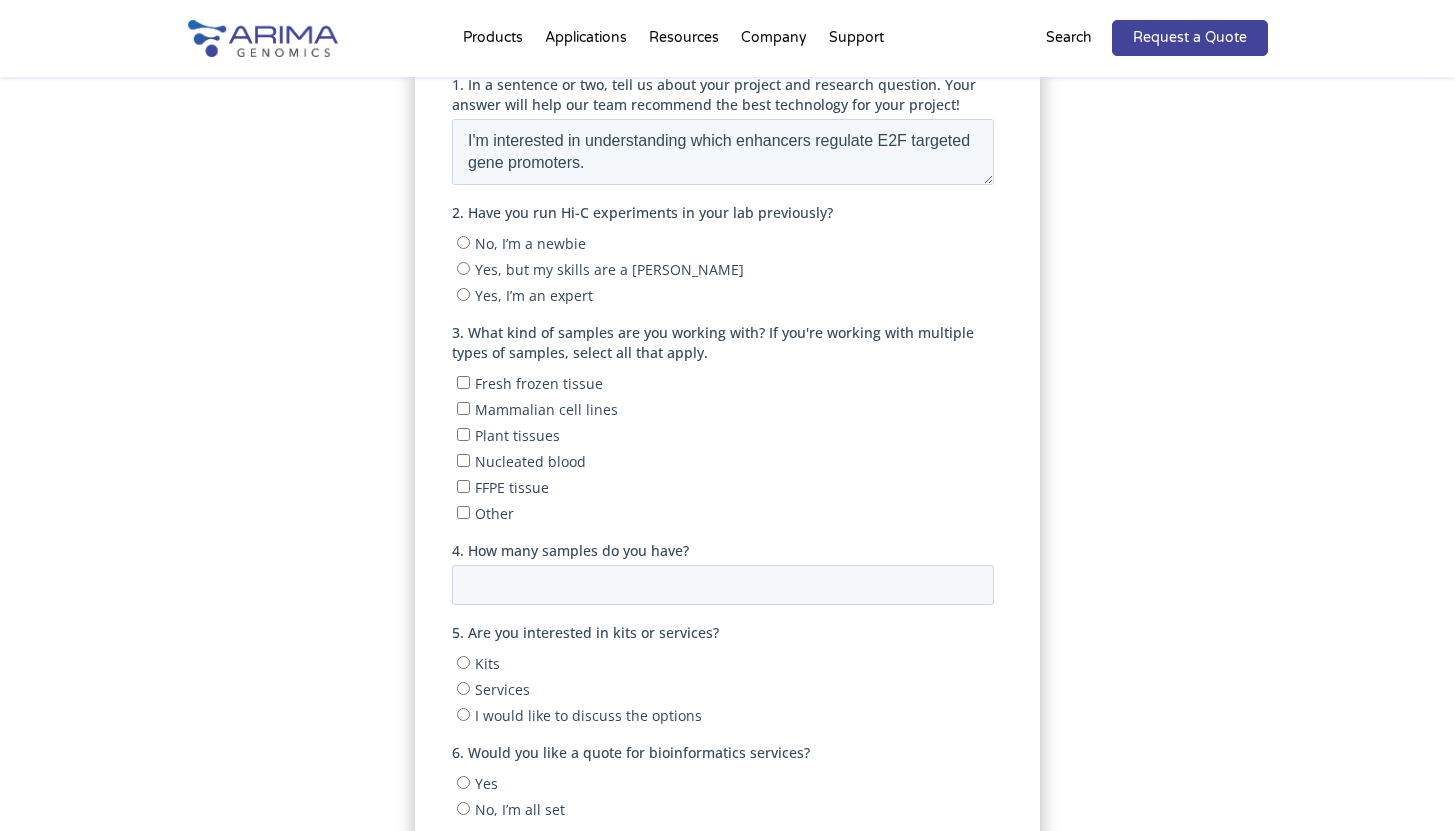 click on "Yes, but my skills are a little rusty" at bounding box center [463, 268] 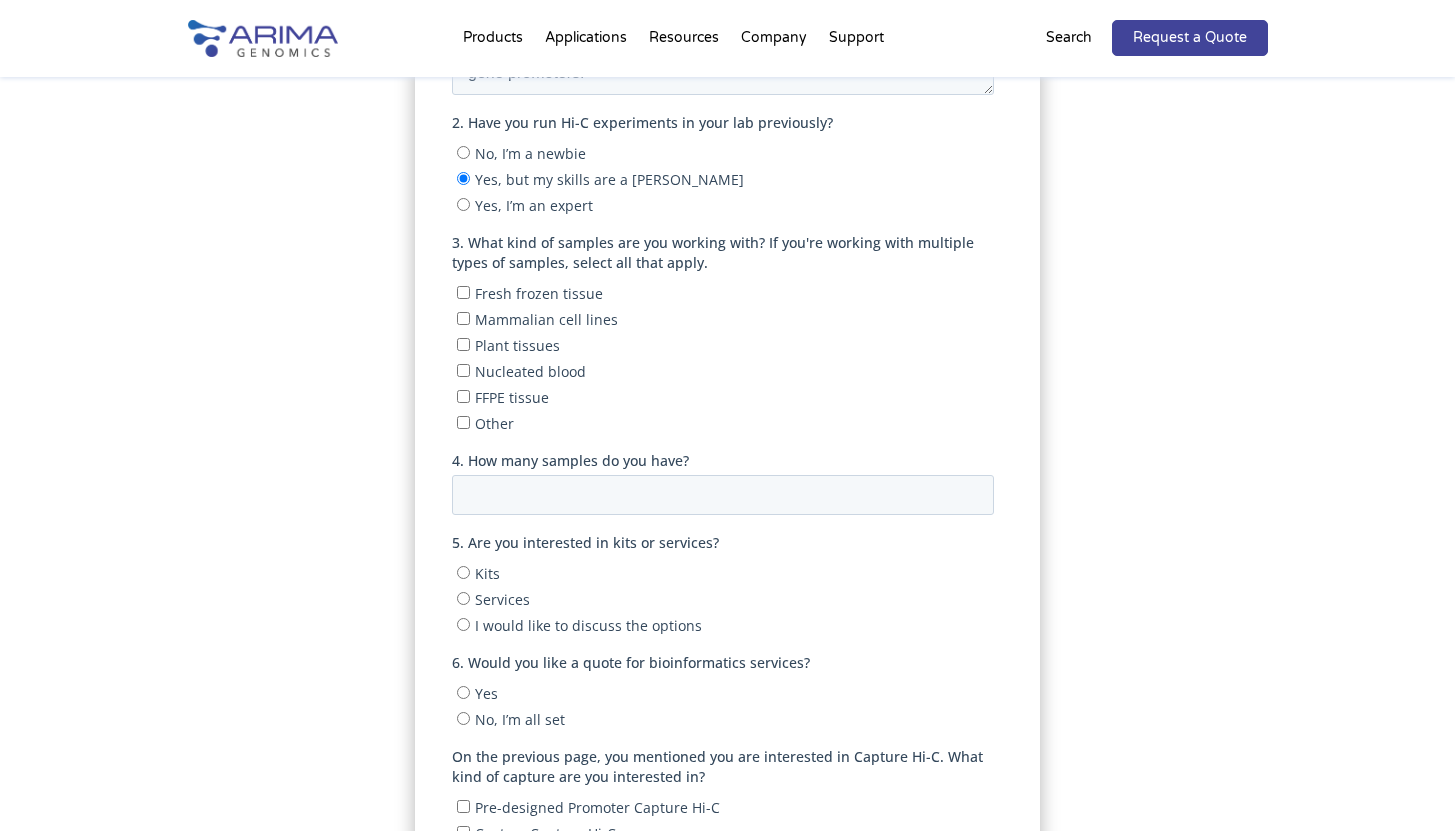 scroll, scrollTop: 555, scrollLeft: 0, axis: vertical 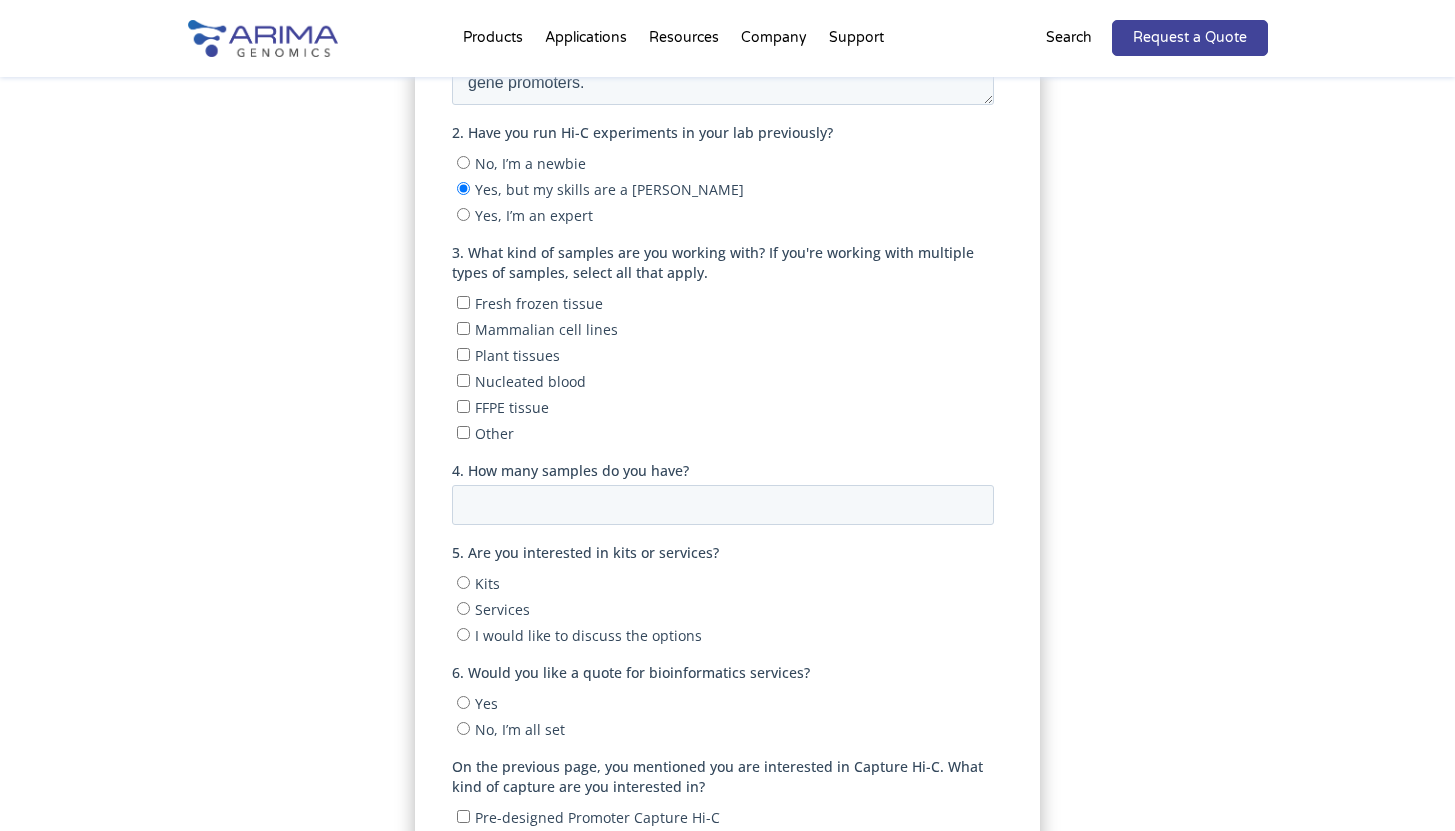 click on "Mammalian cell lines" at bounding box center (463, 328) 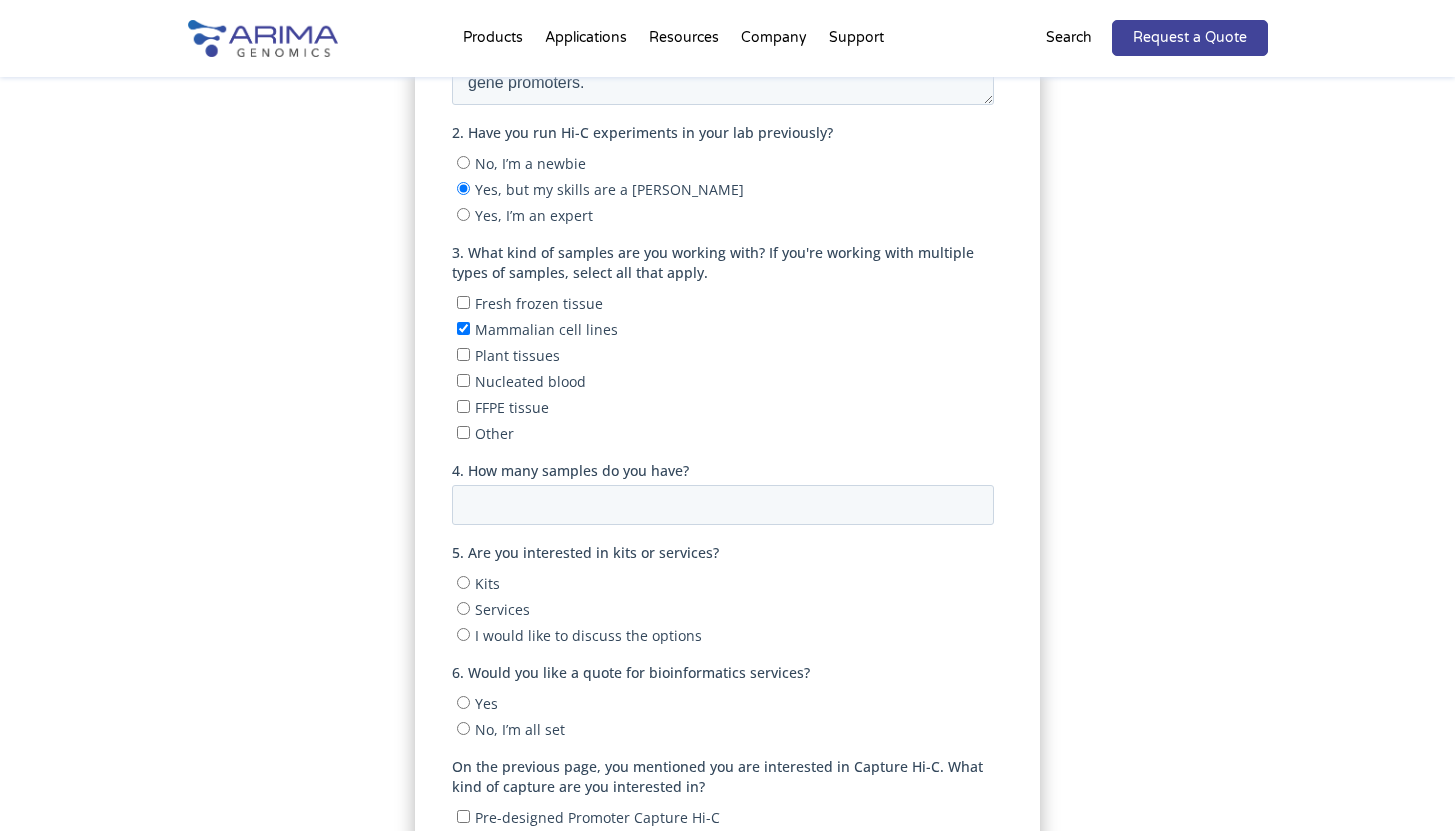 checkbox on "true" 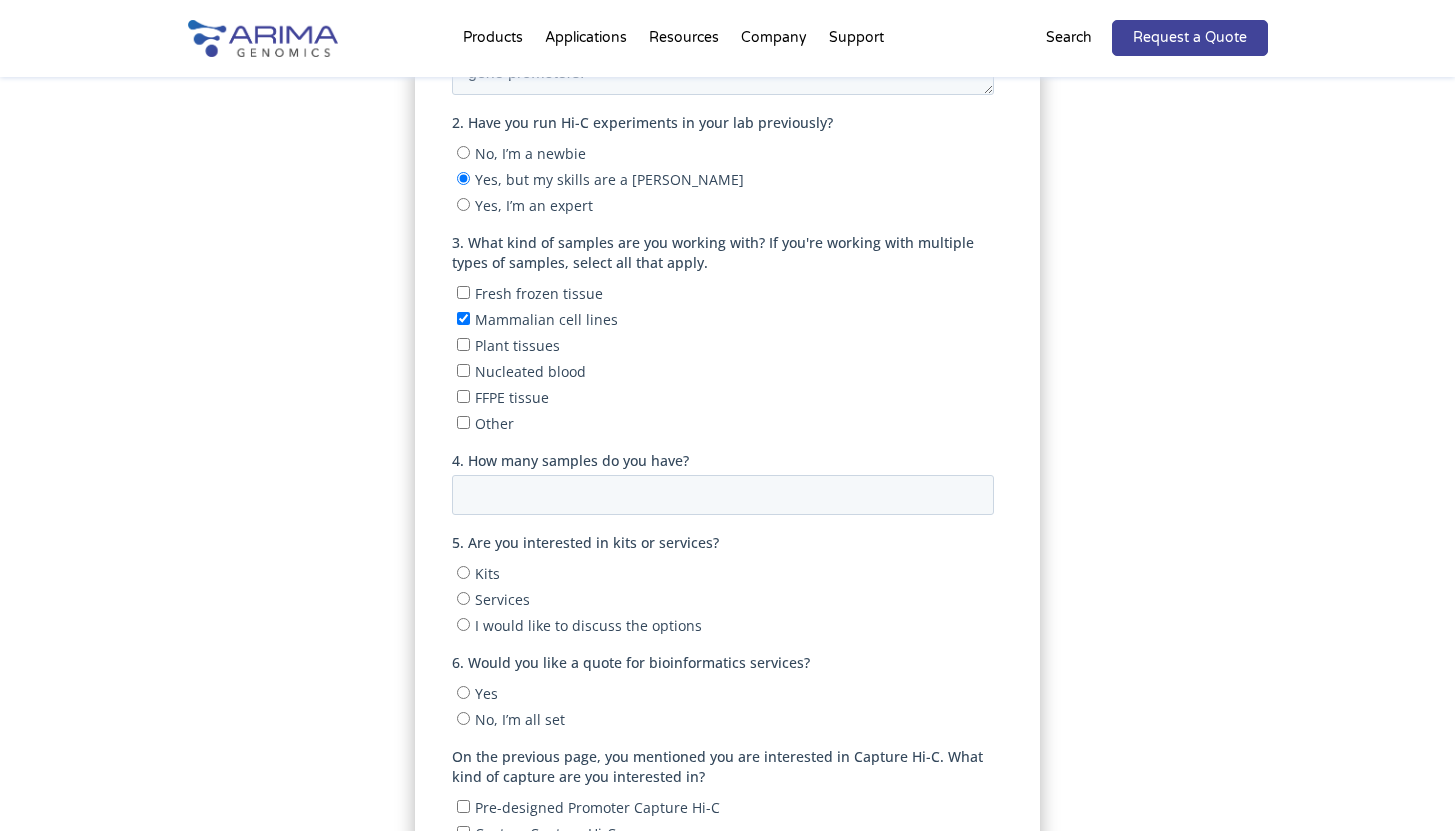 scroll, scrollTop: 555, scrollLeft: 0, axis: vertical 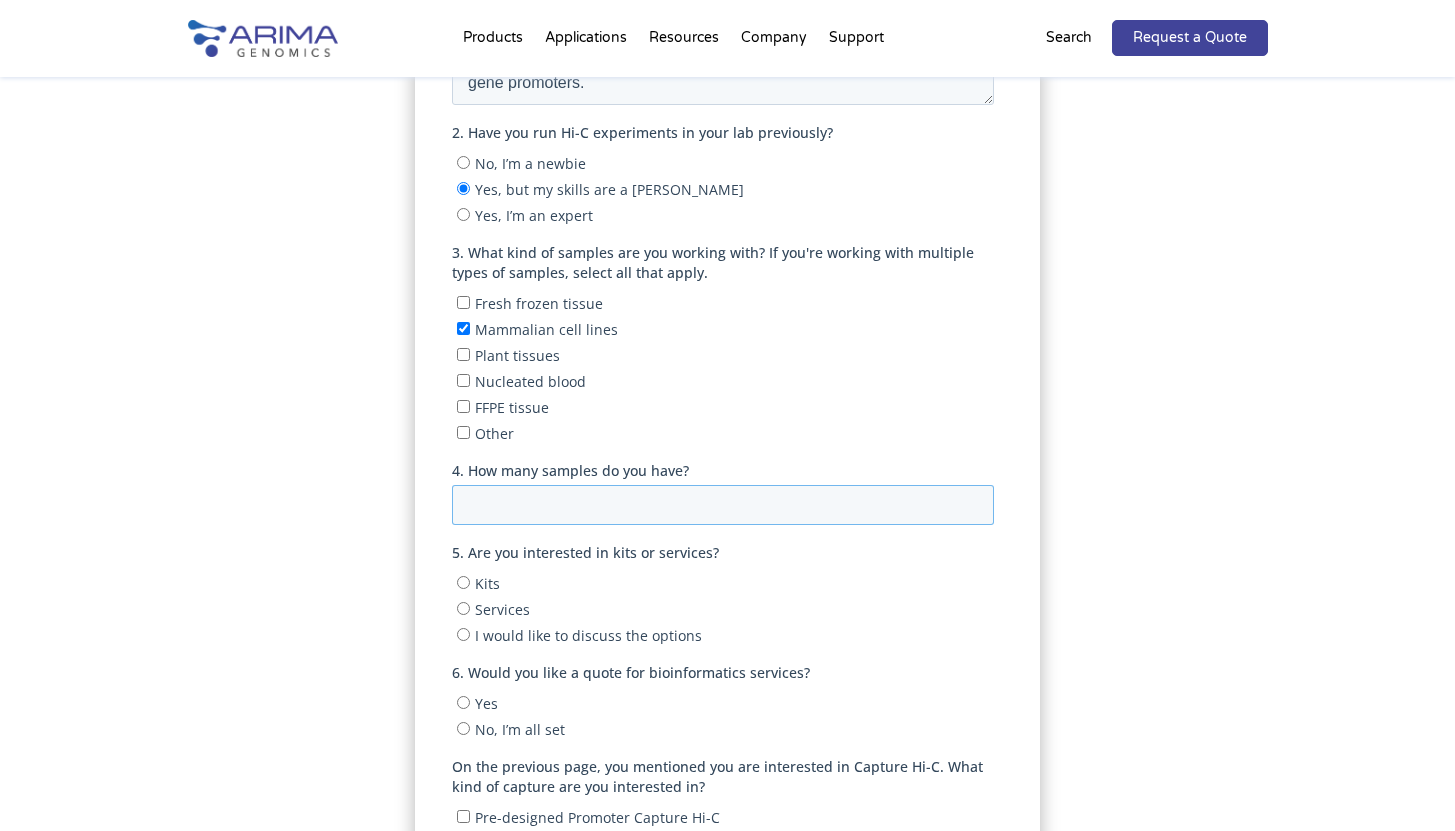 click on "4. How many samples do you have?" at bounding box center (723, 505) 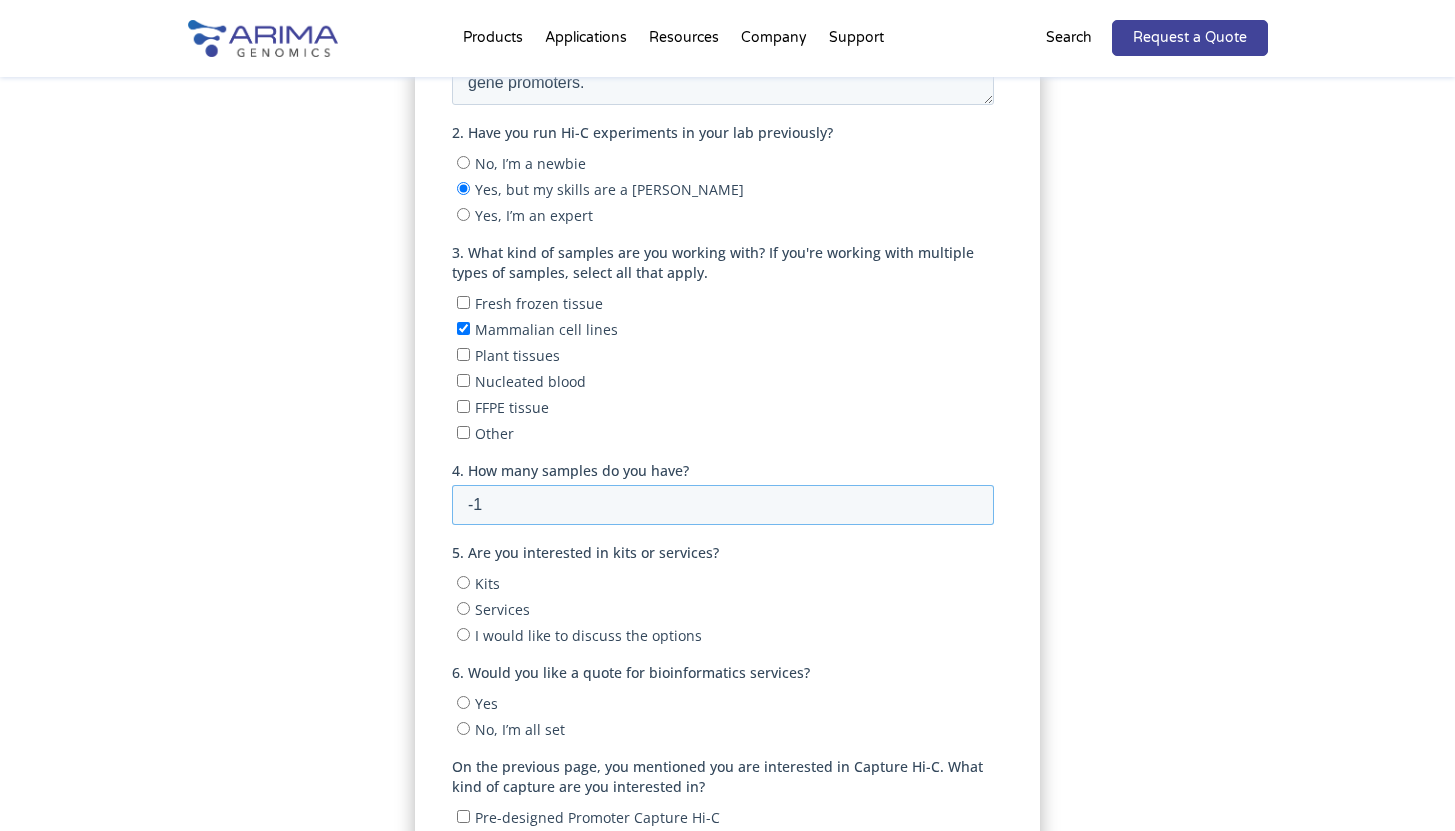 click on "-1" at bounding box center (723, 505) 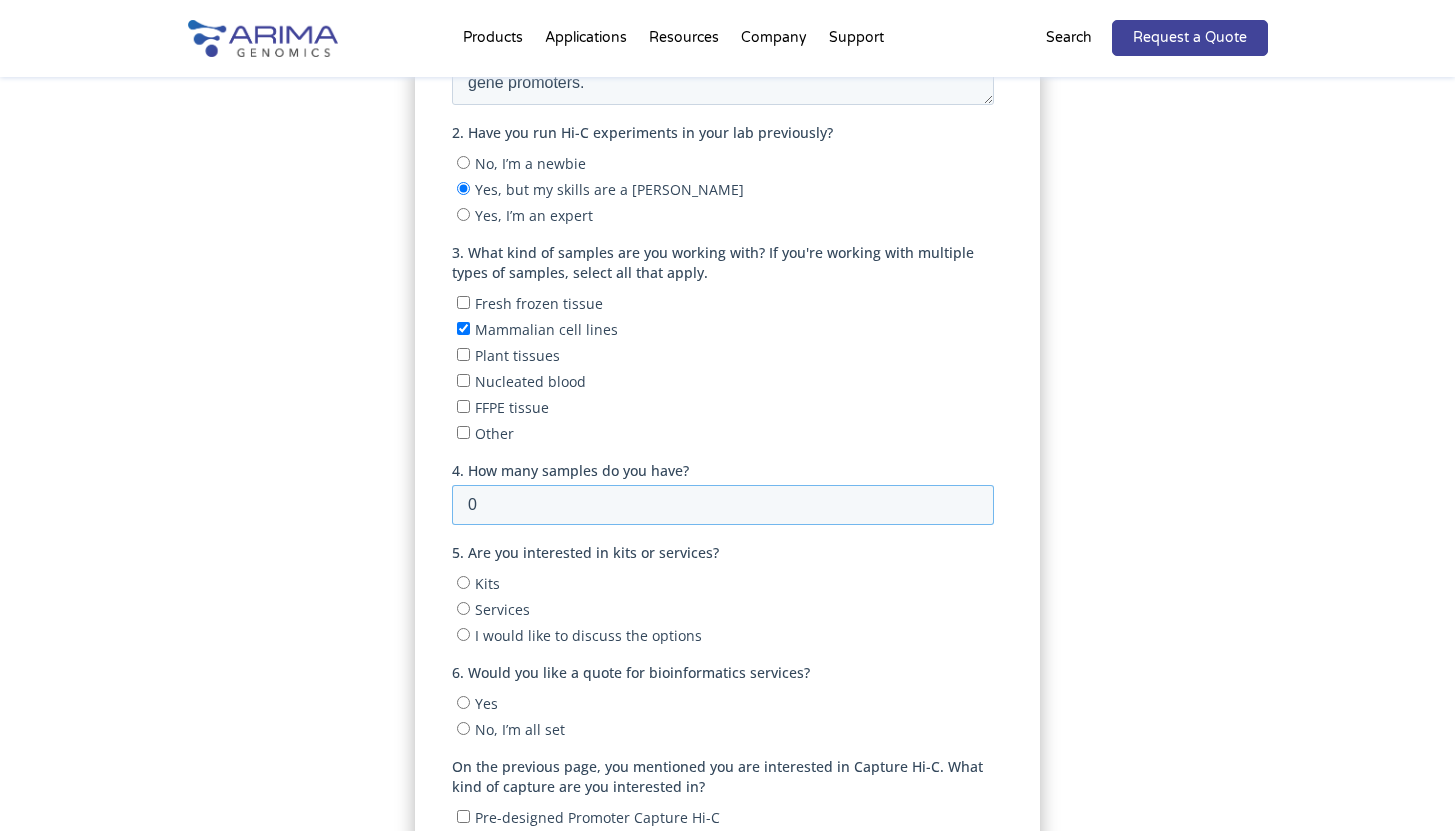 type on "0" 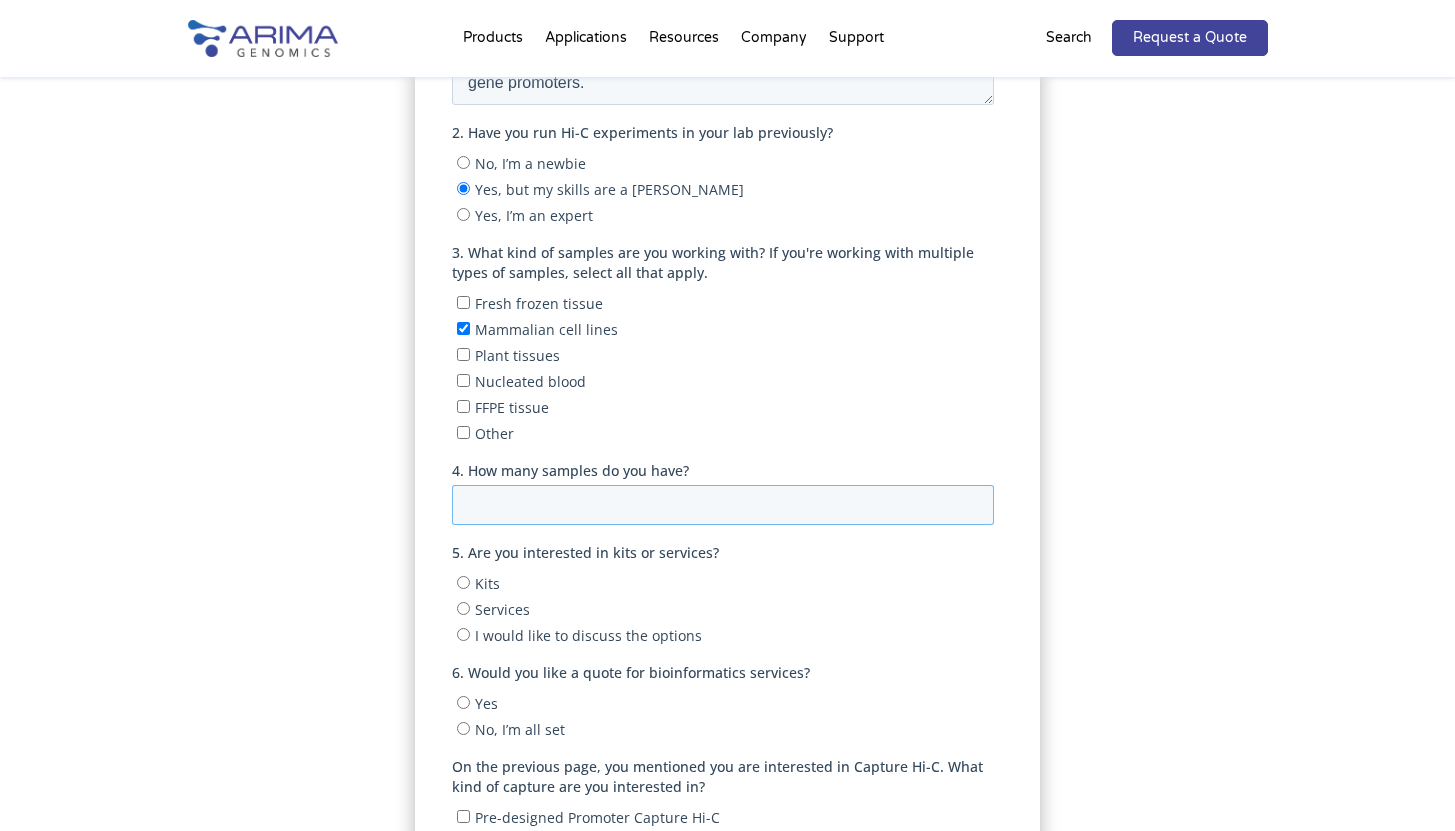 type on "8" 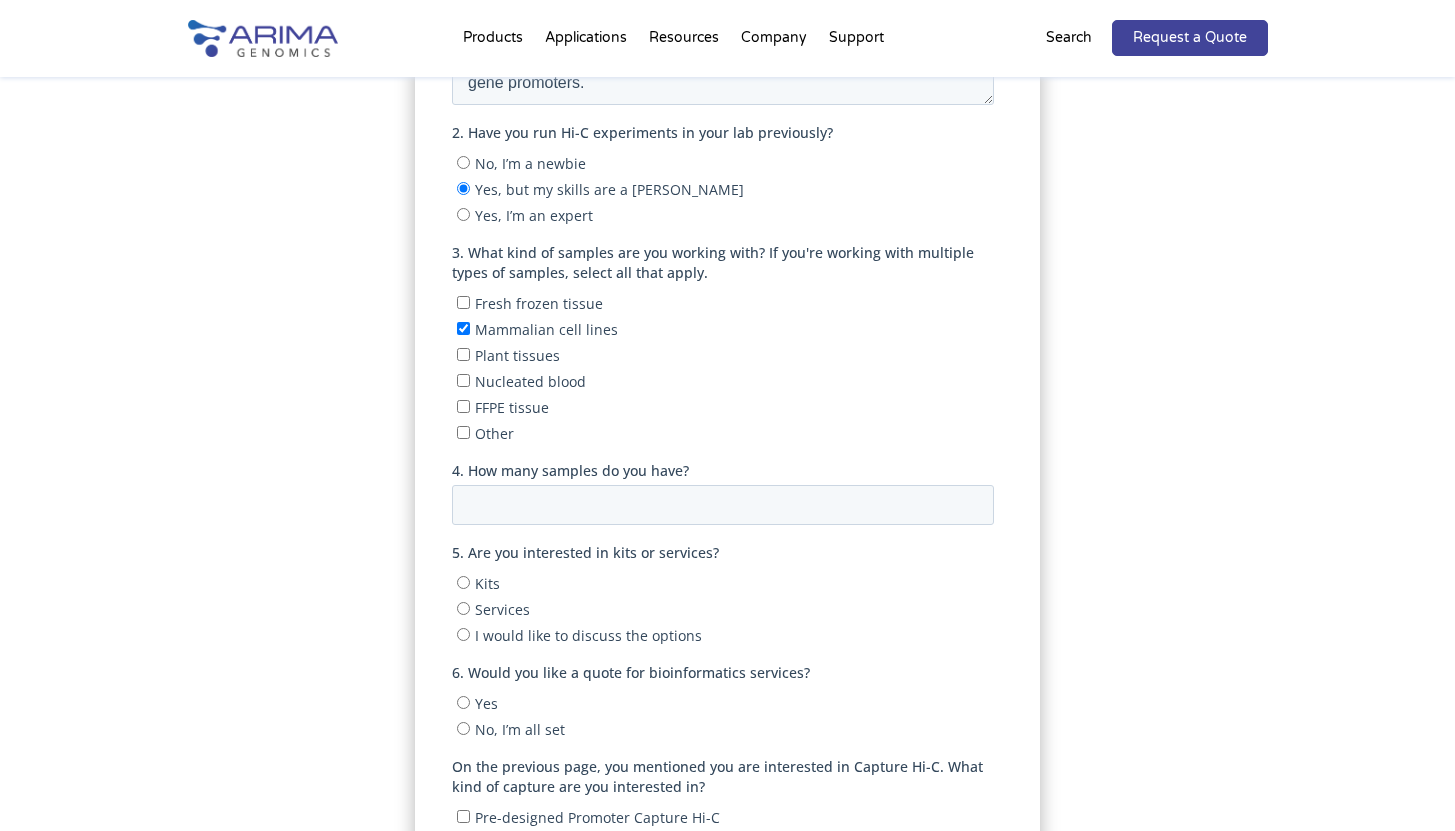 click on "I would like to discuss the options" at bounding box center (725, 635) 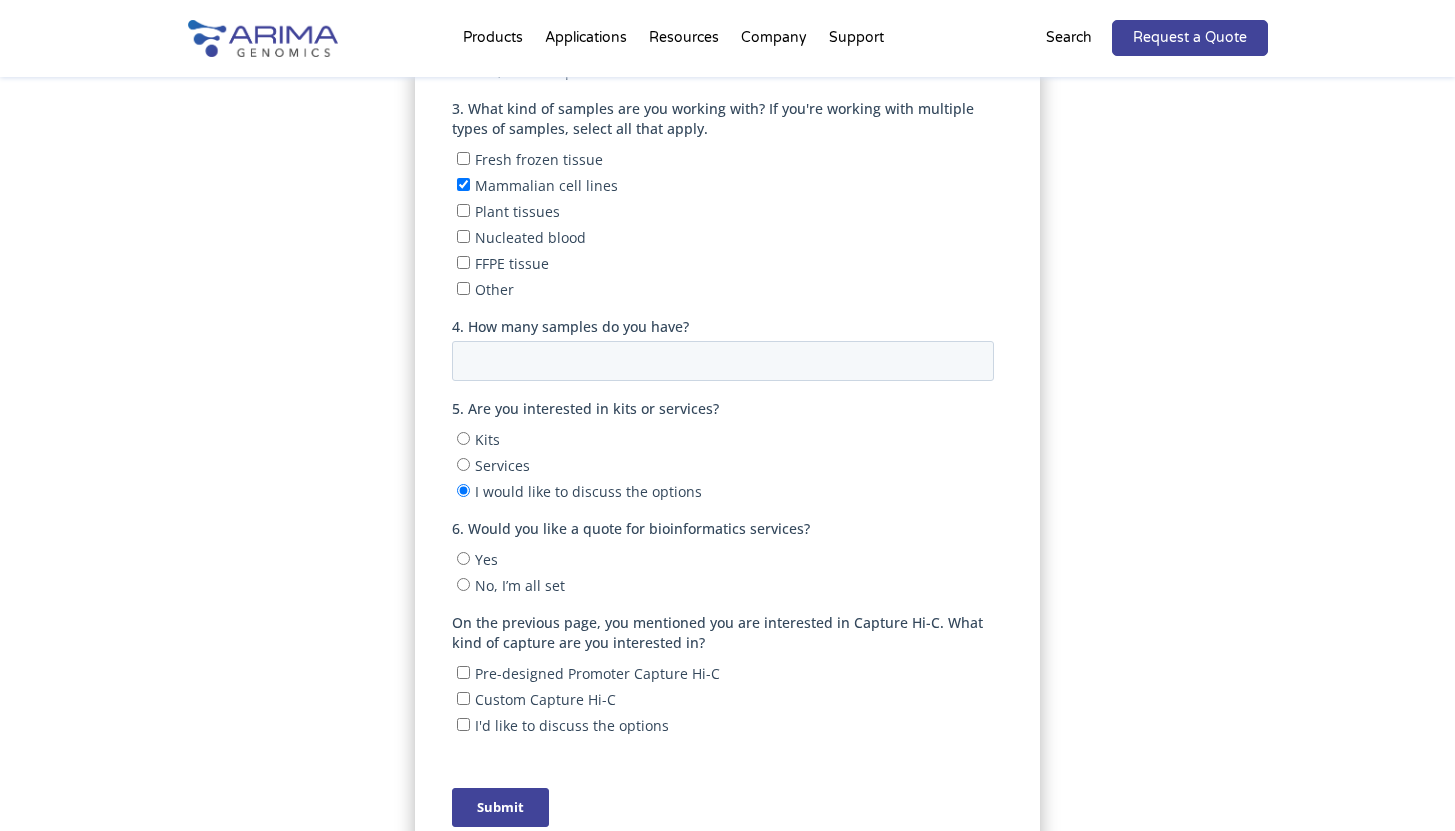 scroll, scrollTop: 725, scrollLeft: 0, axis: vertical 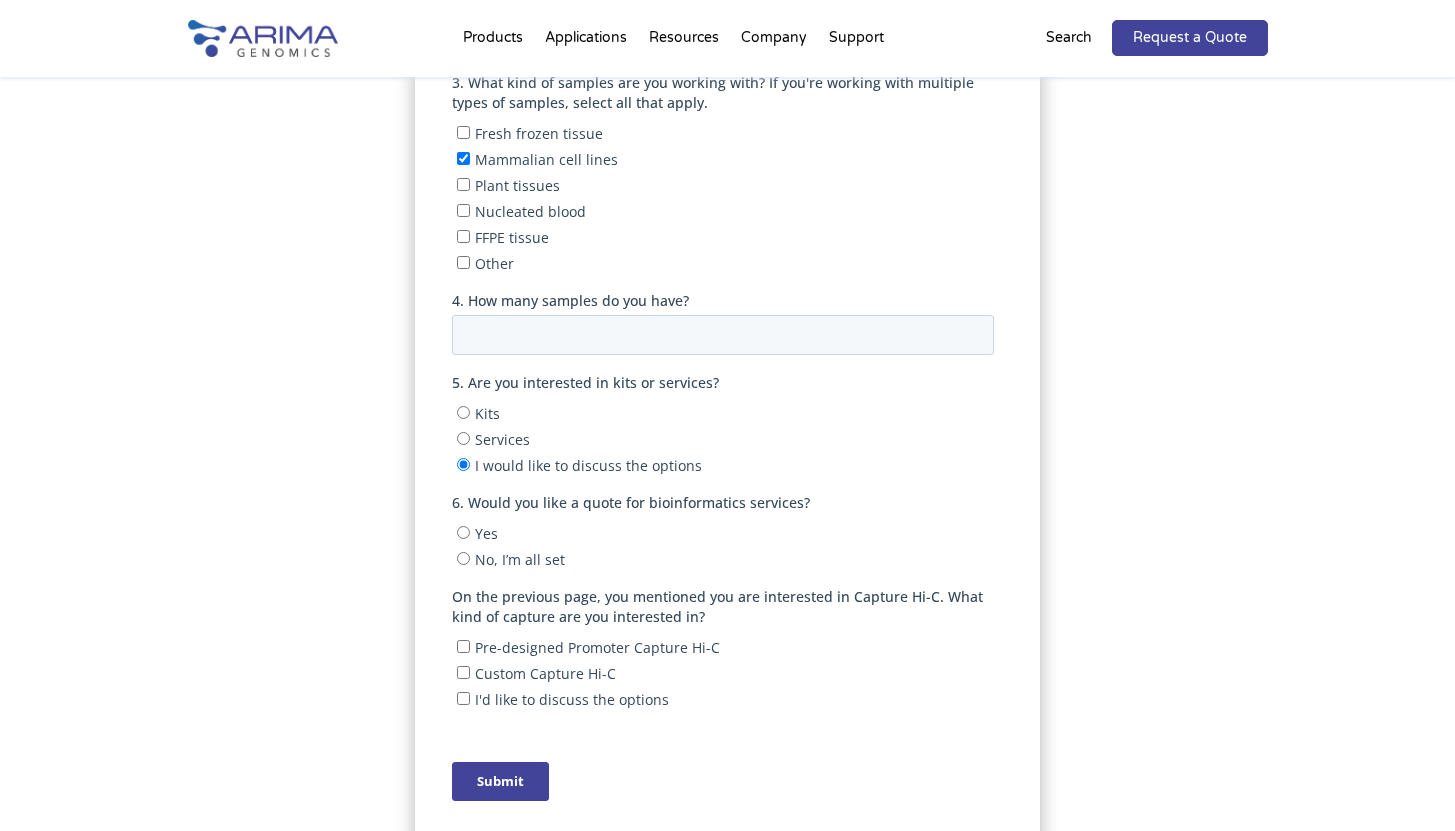 click on "Kits" at bounding box center [463, 412] 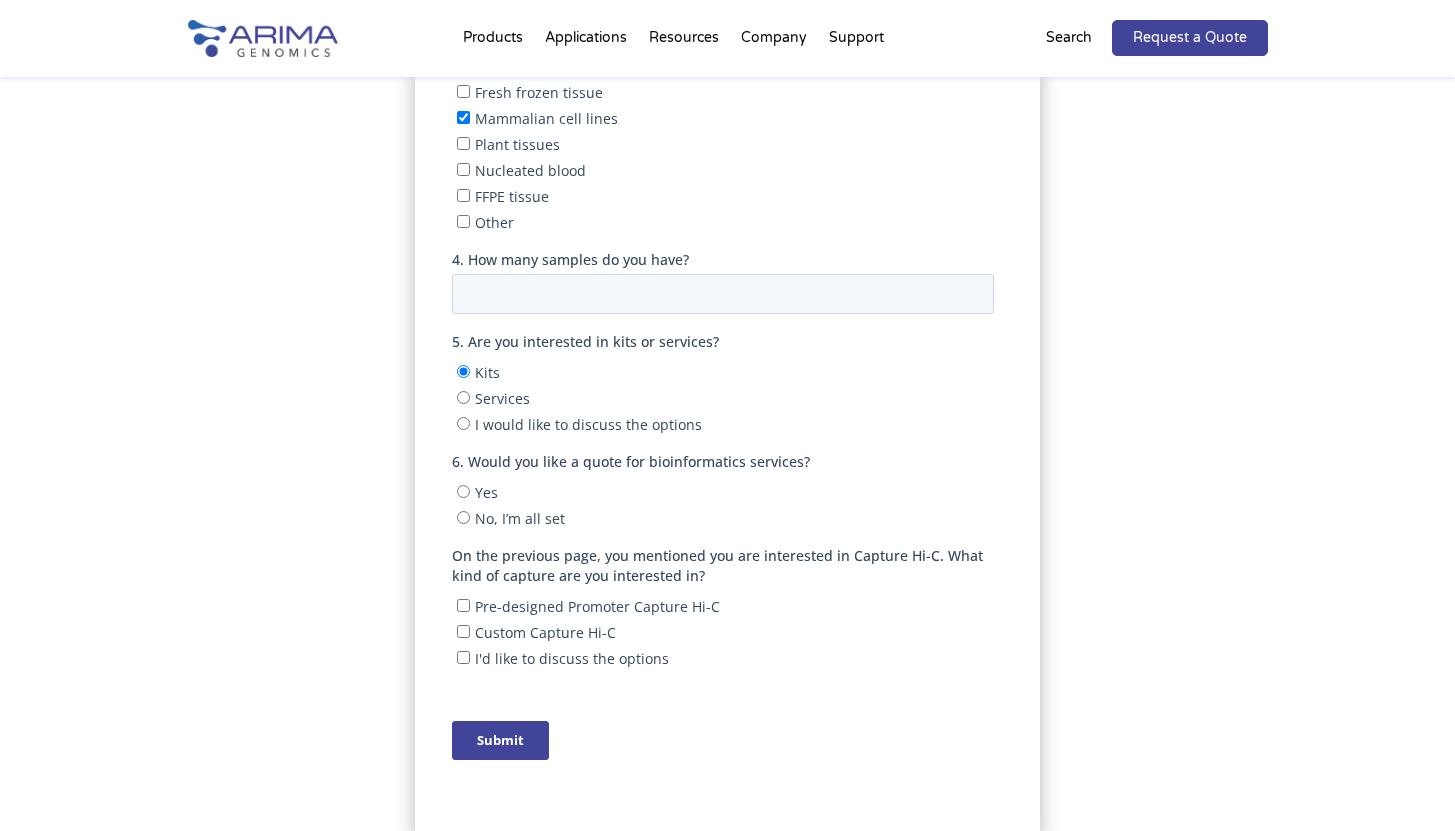 scroll, scrollTop: 767, scrollLeft: 0, axis: vertical 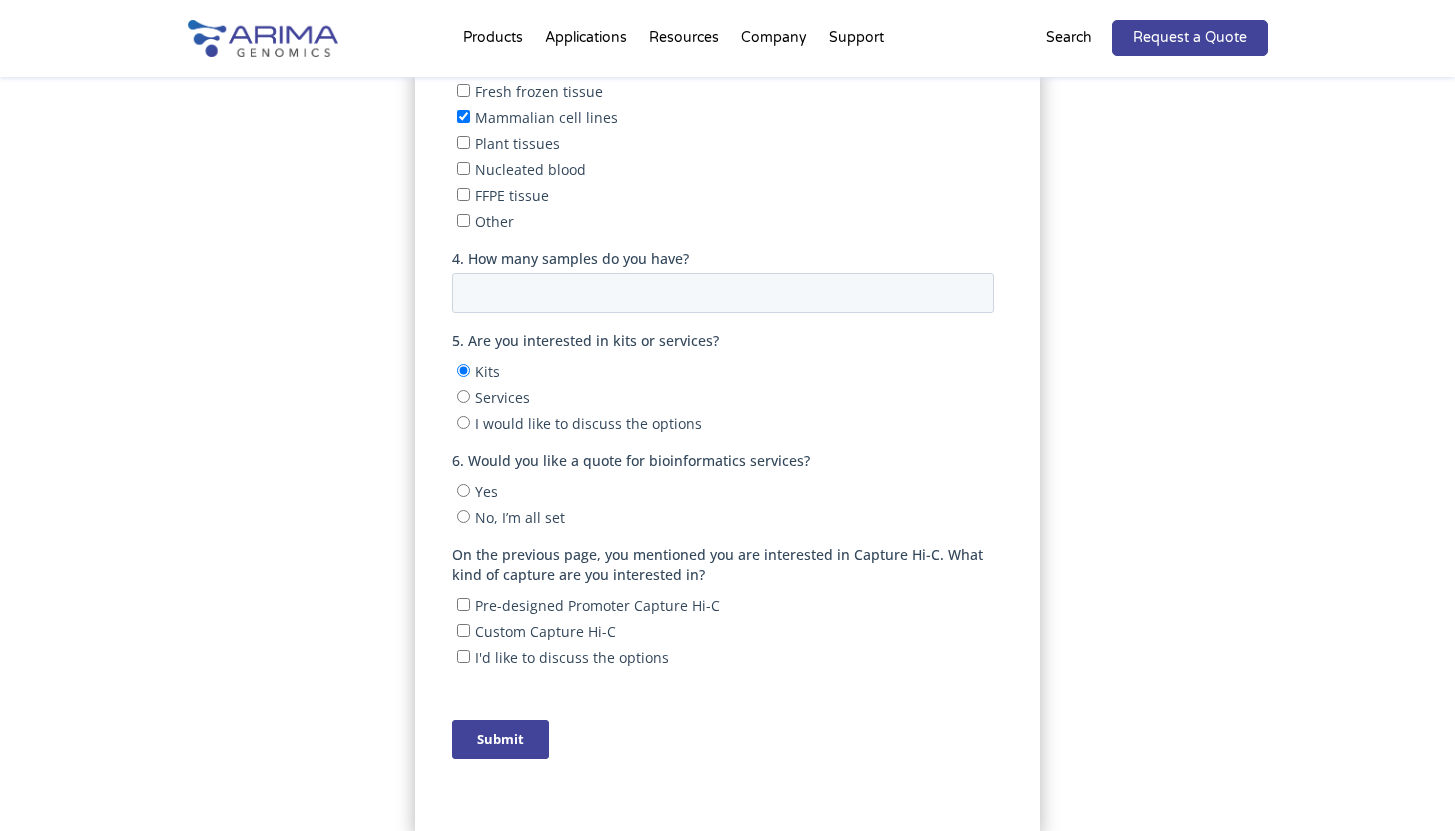 click on "No, I’m all set" at bounding box center [463, 516] 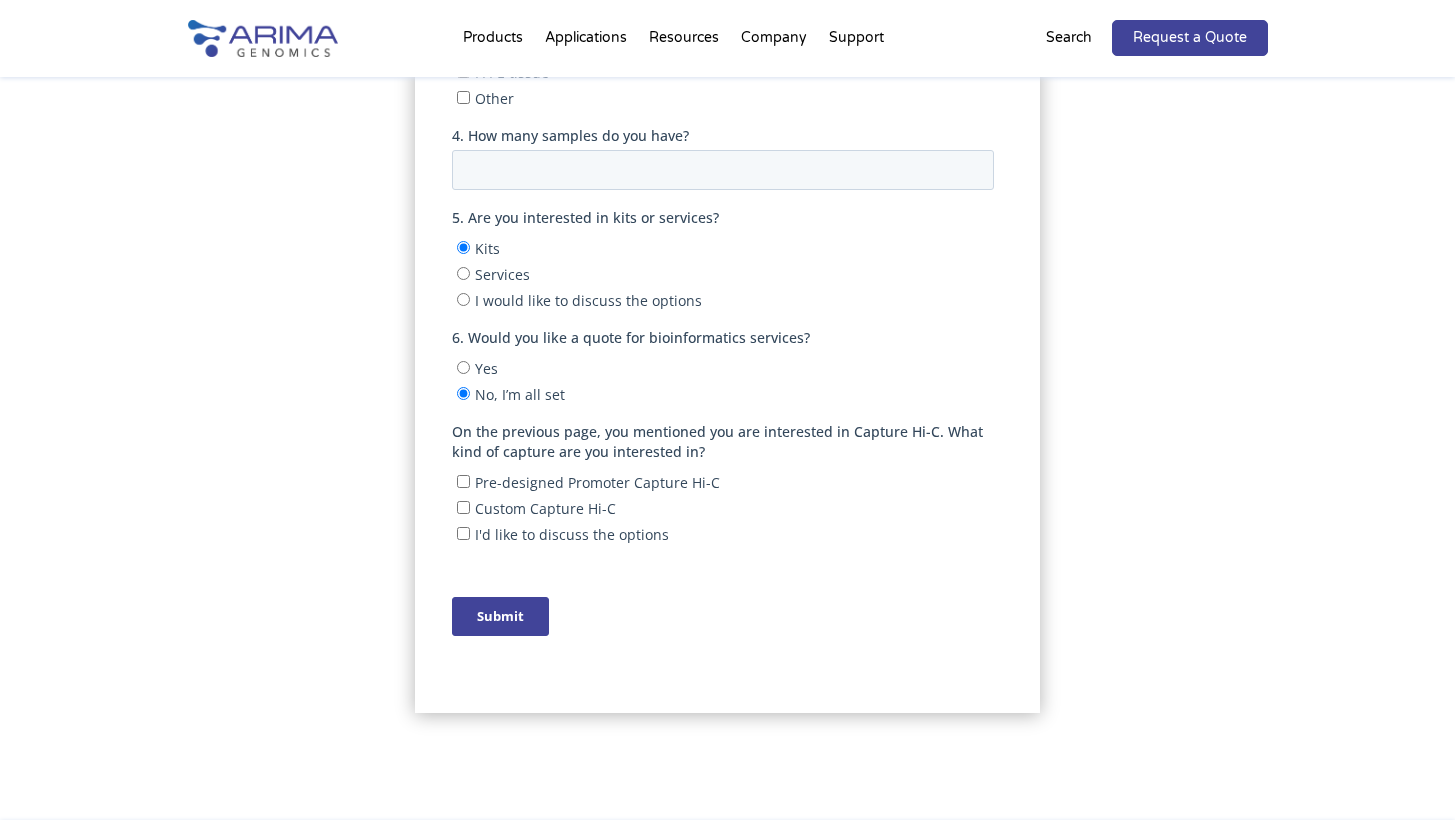 scroll, scrollTop: 917, scrollLeft: 0, axis: vertical 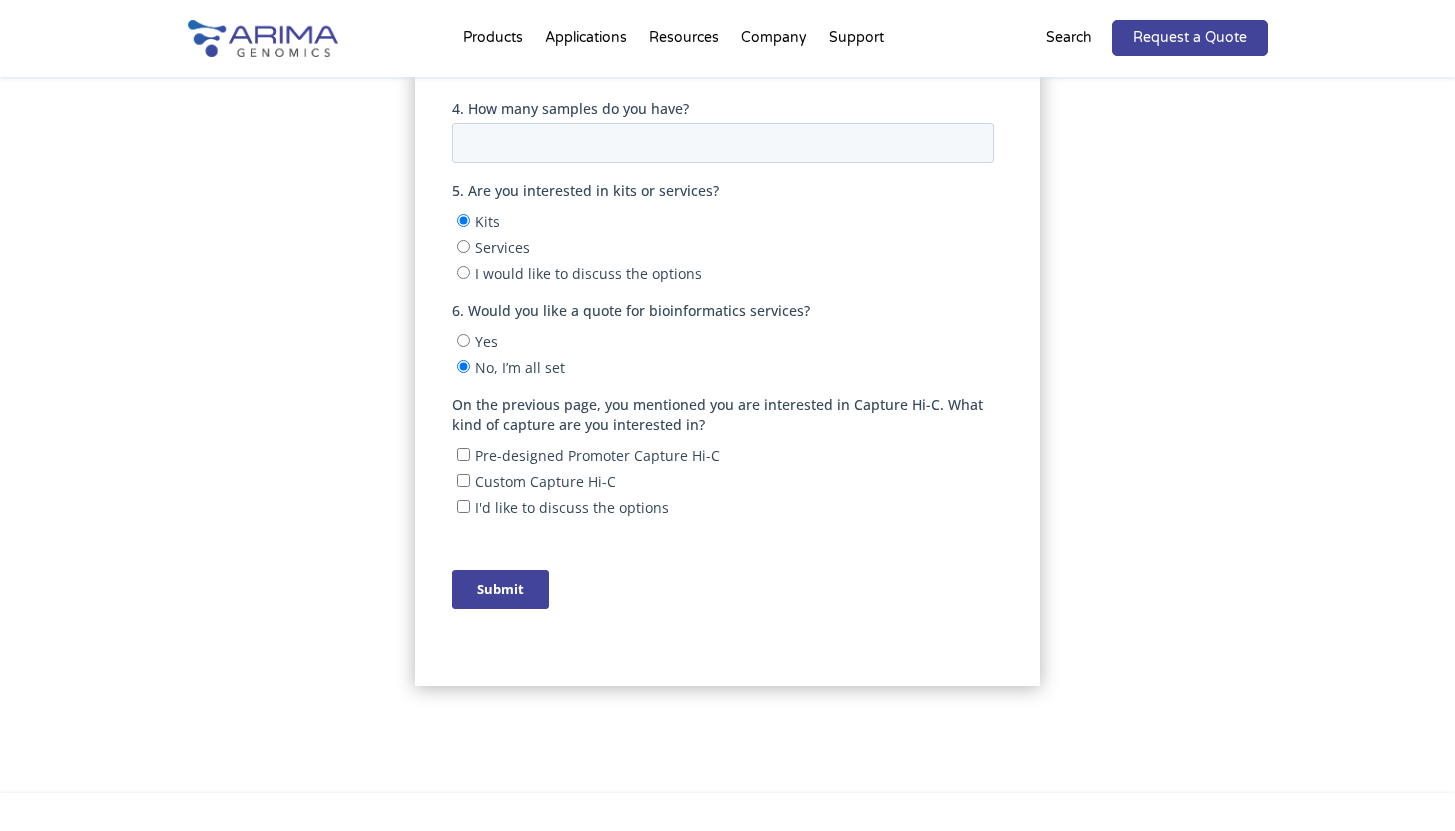 click on "Custom Capture Hi-C" at bounding box center [463, 480] 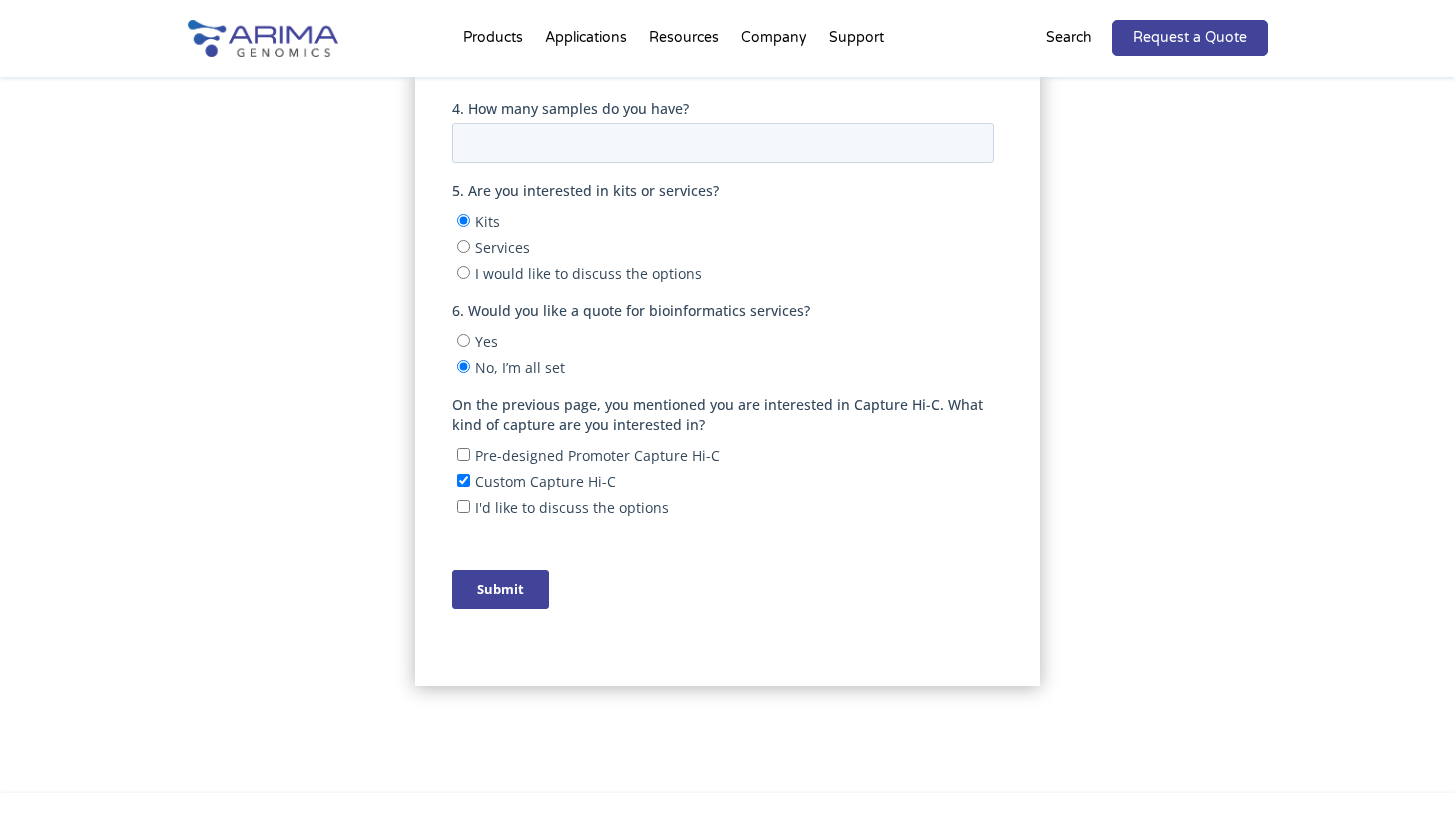 click on "I'd like to discuss the options" at bounding box center (463, 506) 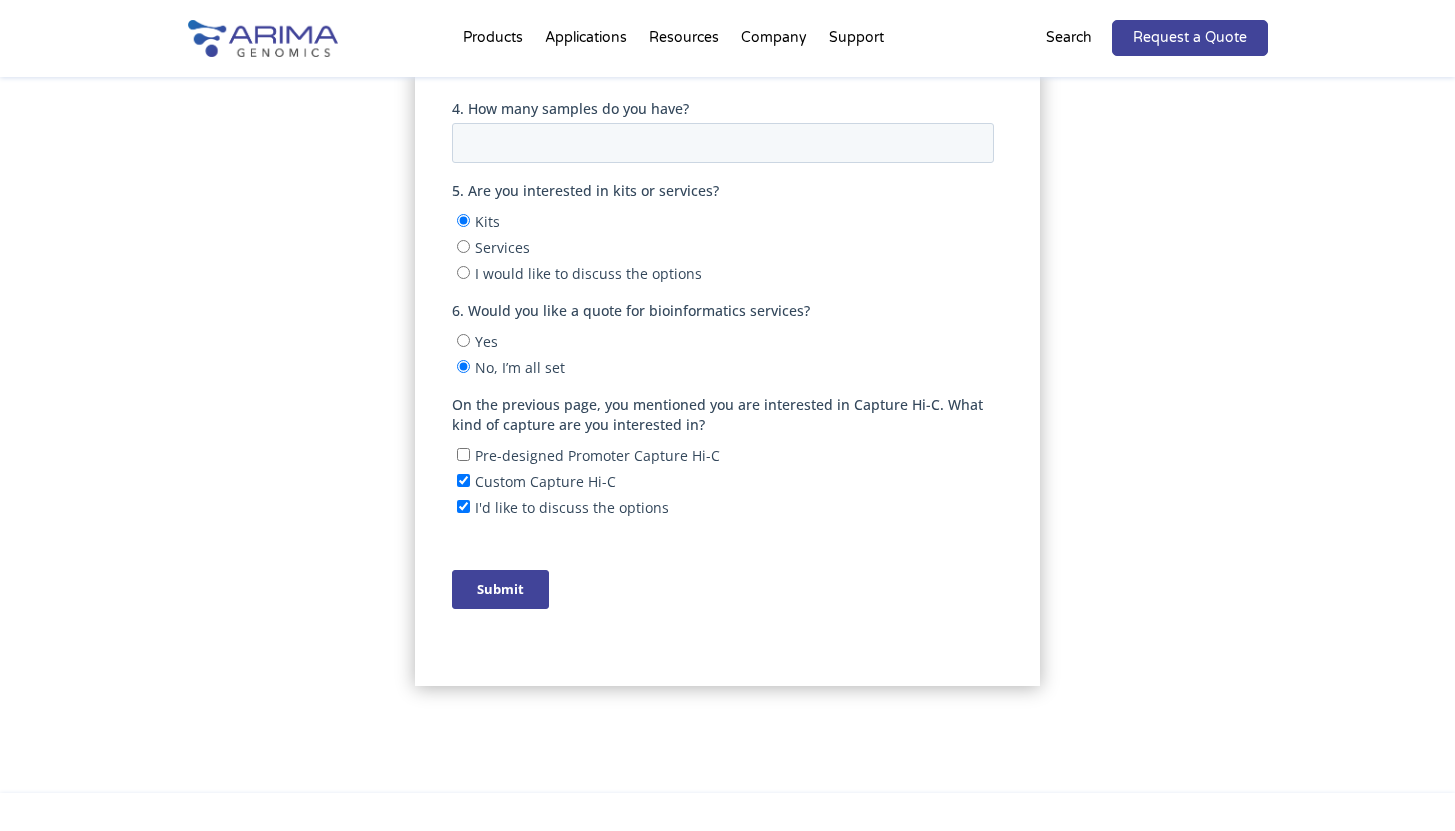 click on "Submit" at bounding box center (500, 589) 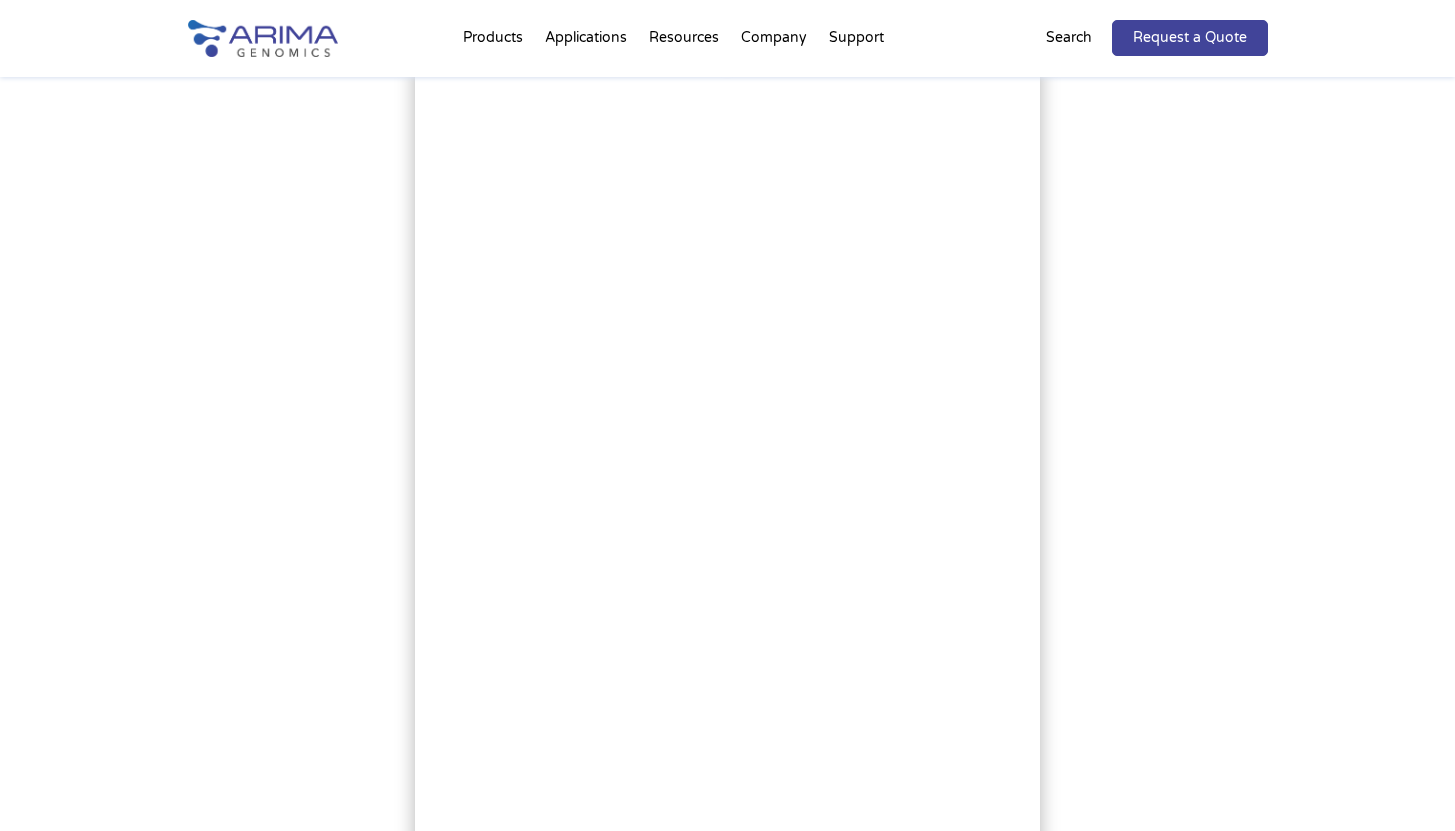 scroll, scrollTop: 0, scrollLeft: 0, axis: both 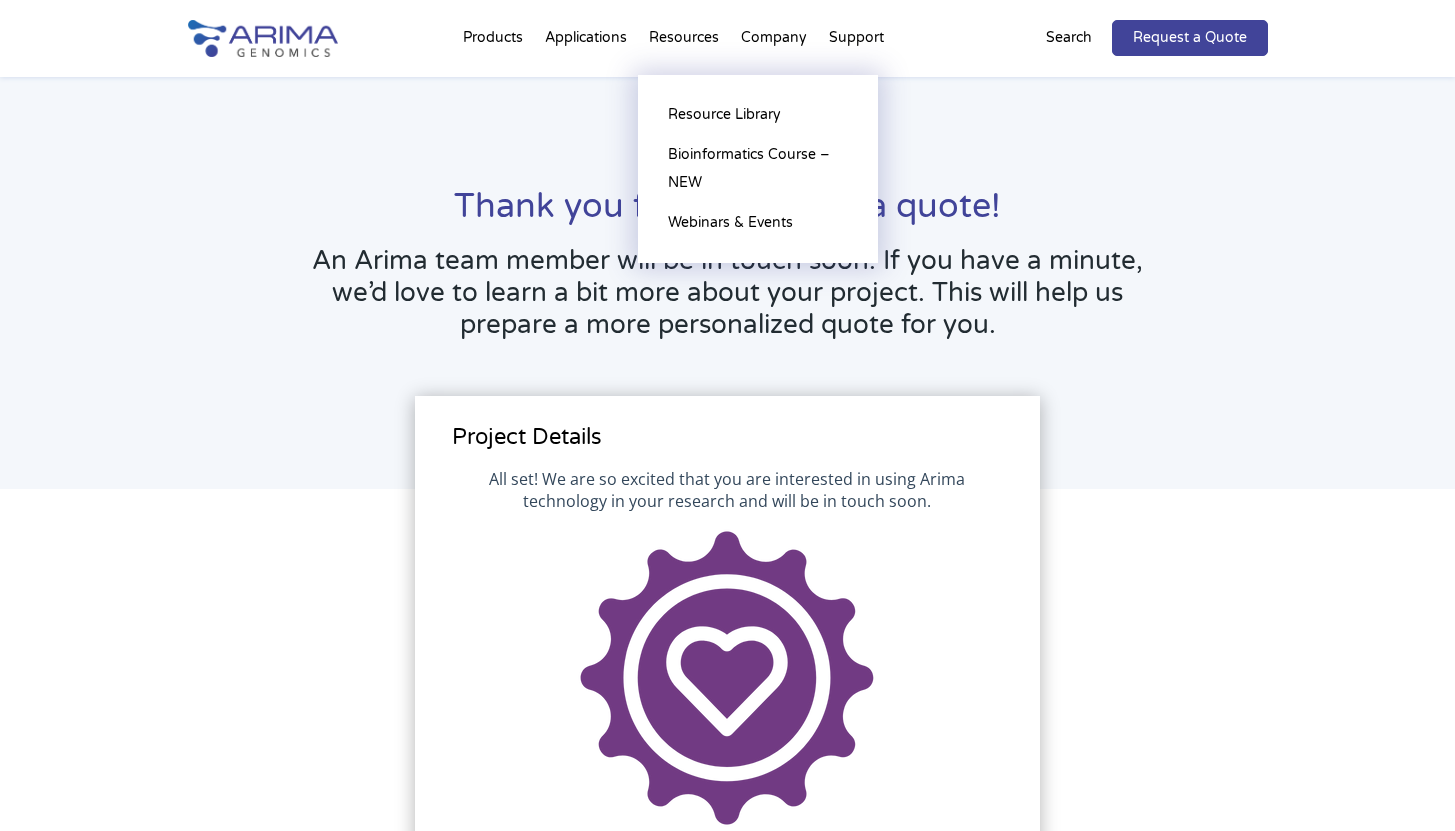click on "Resources Resource Library Documentation Publications Literature Videos Blog Bioinformatics Course – NEW Webinars & Events" at bounding box center (684, 42) 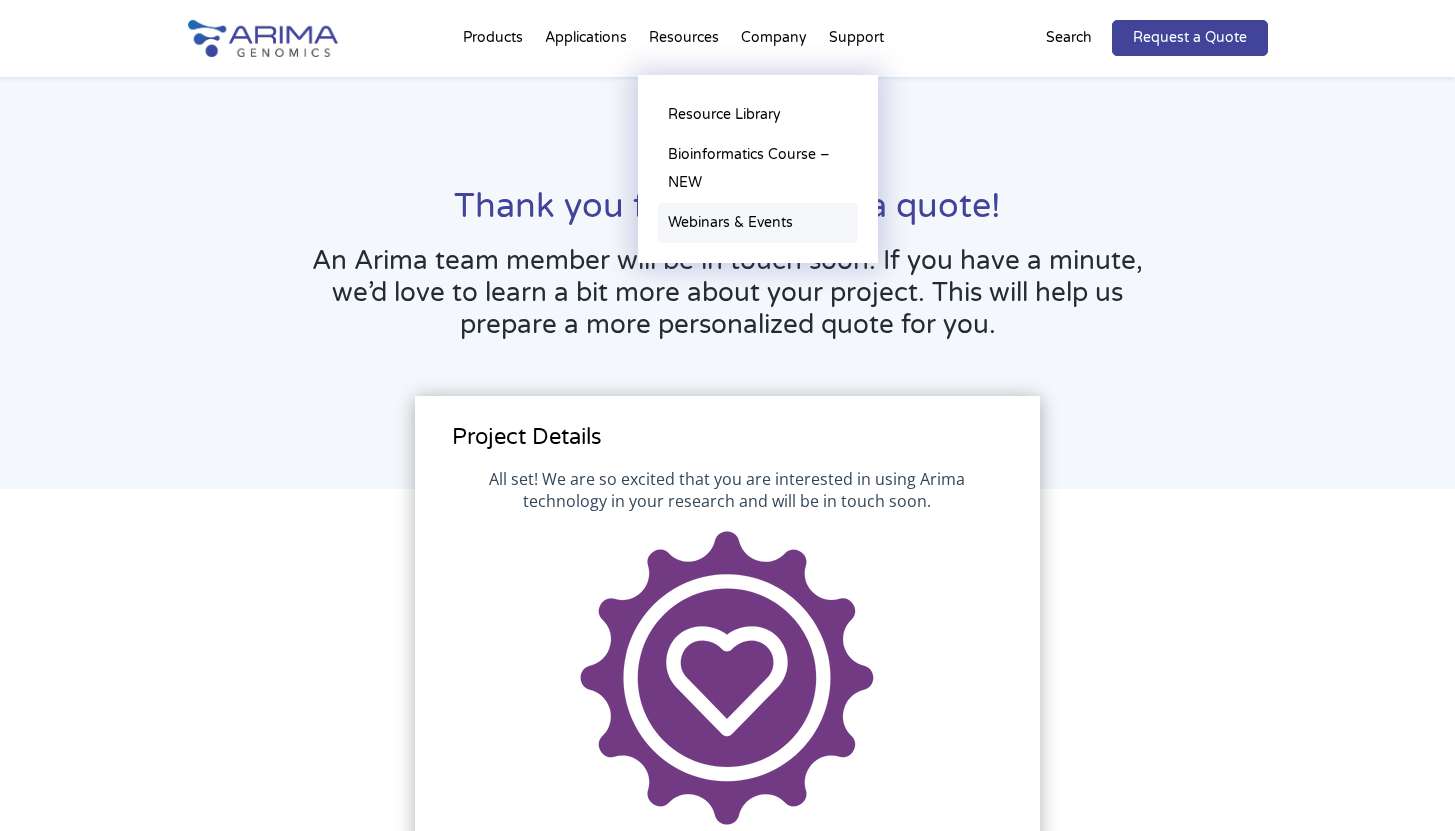 click on "Webinars & Events" at bounding box center (758, 223) 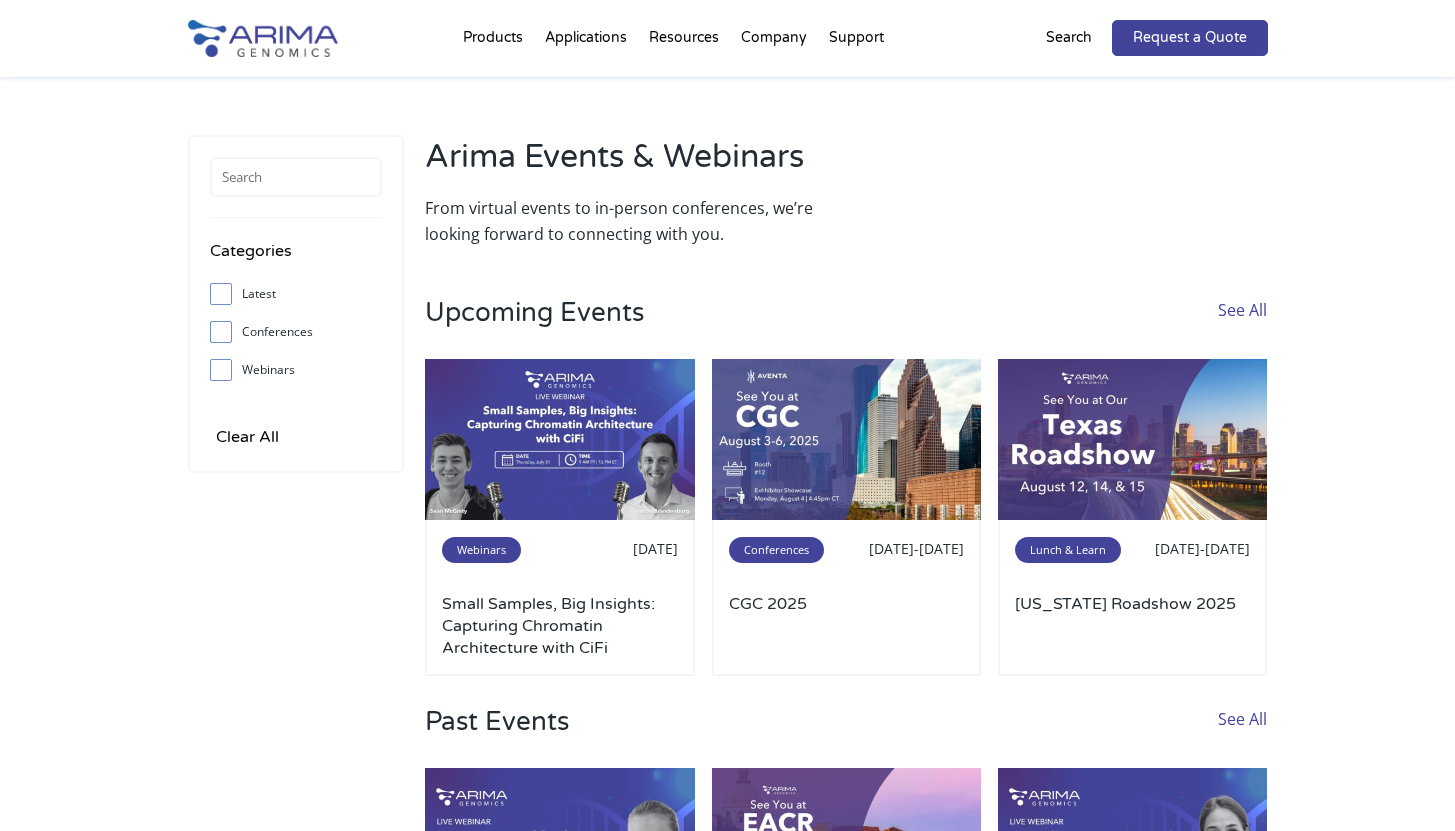 scroll, scrollTop: 0, scrollLeft: 0, axis: both 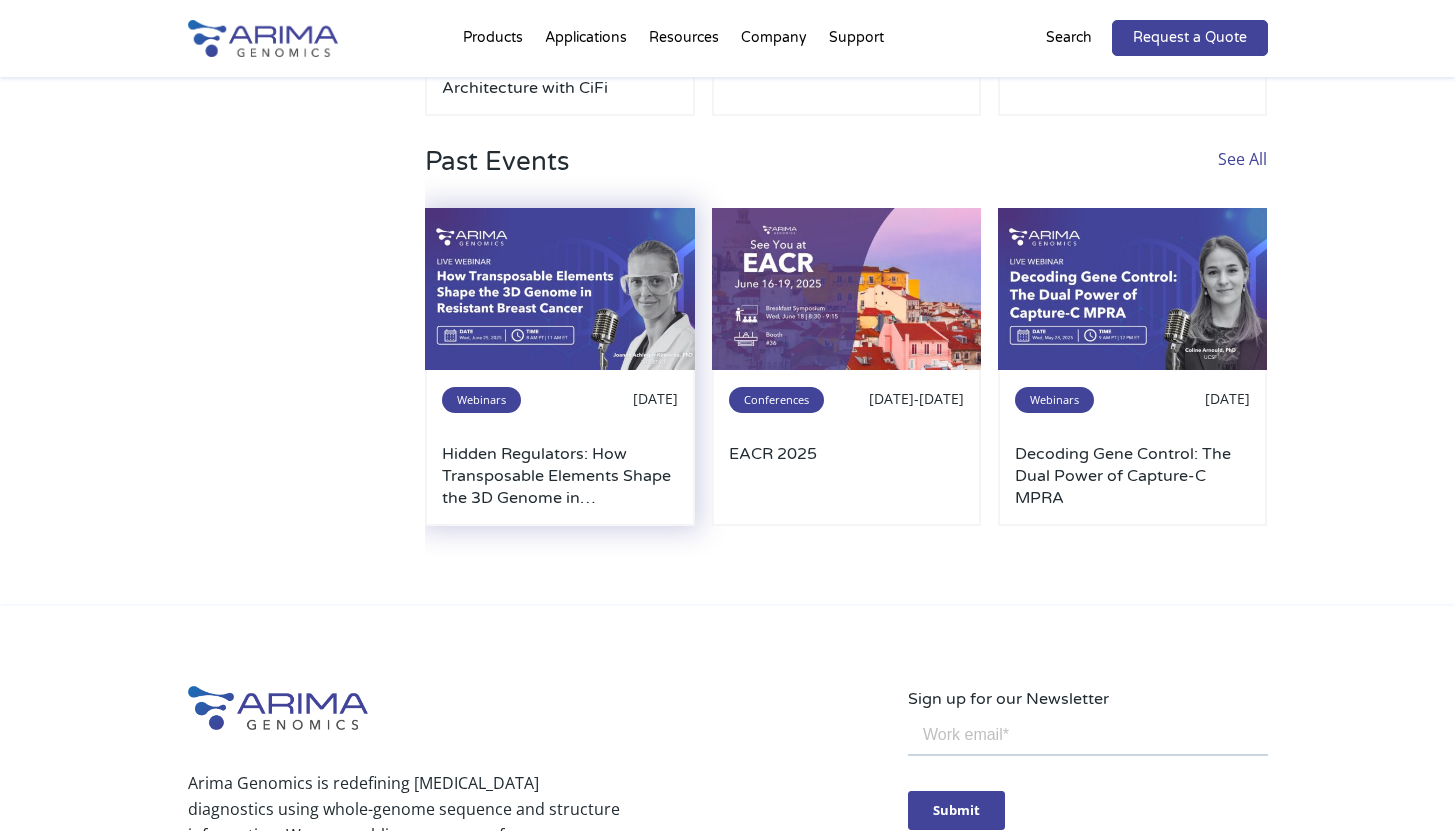 click on "Hidden Regulators: How Transposable Elements Shape the 3D Genome in Resistant Breast Cancer" at bounding box center (560, 476) 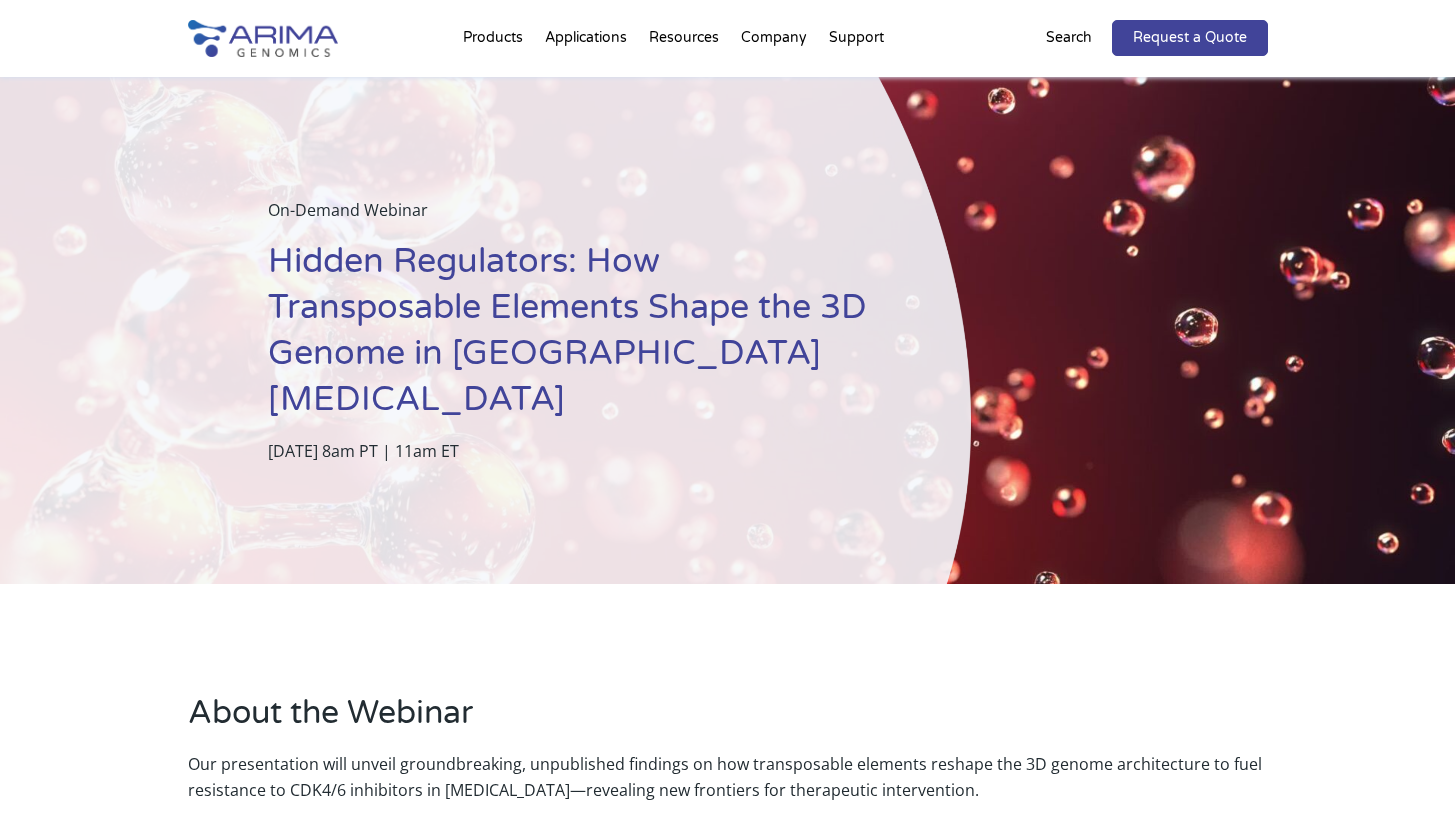 scroll, scrollTop: 0, scrollLeft: 0, axis: both 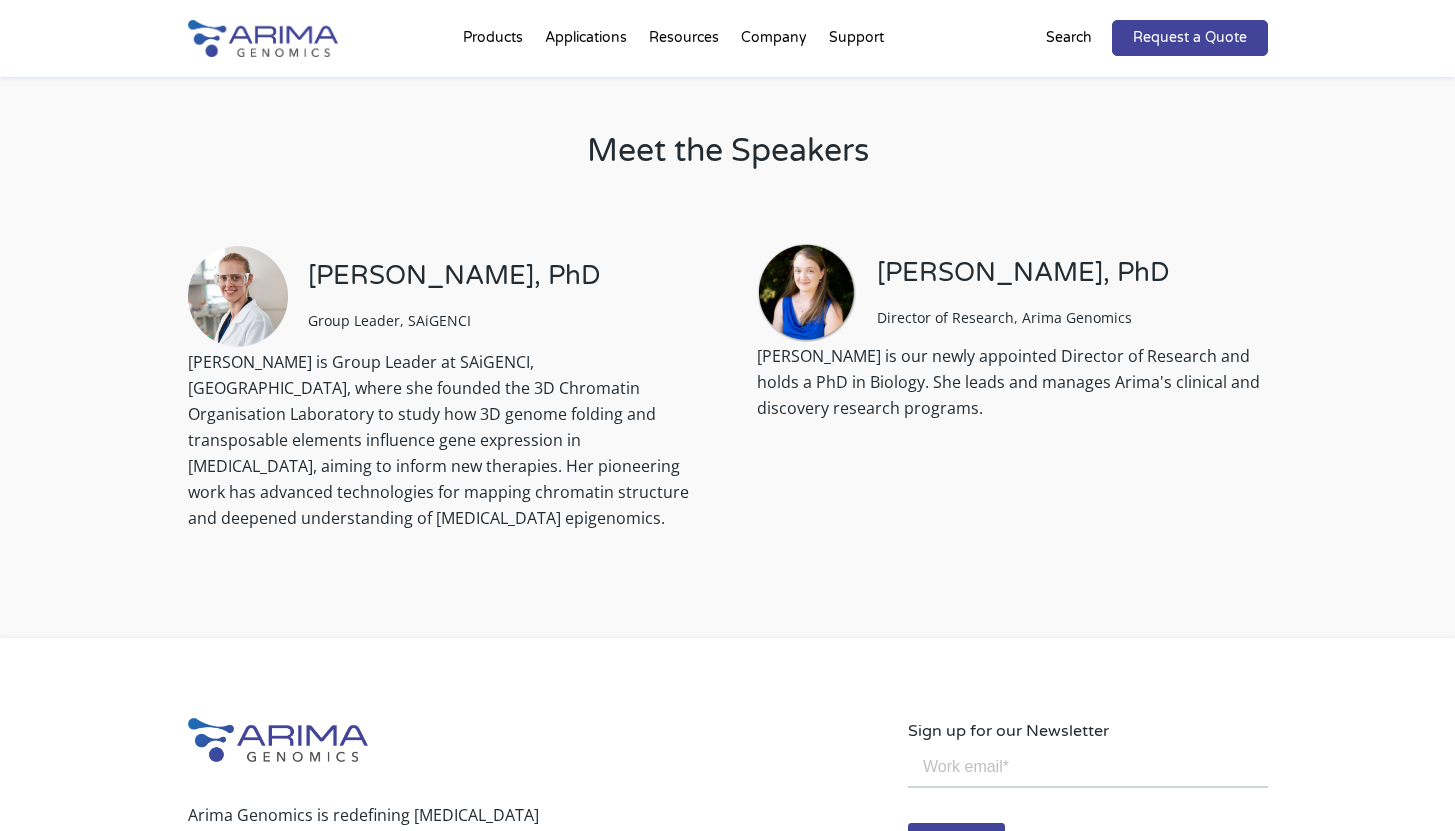 drag, startPoint x: 309, startPoint y: 209, endPoint x: 632, endPoint y: 216, distance: 323.07584 